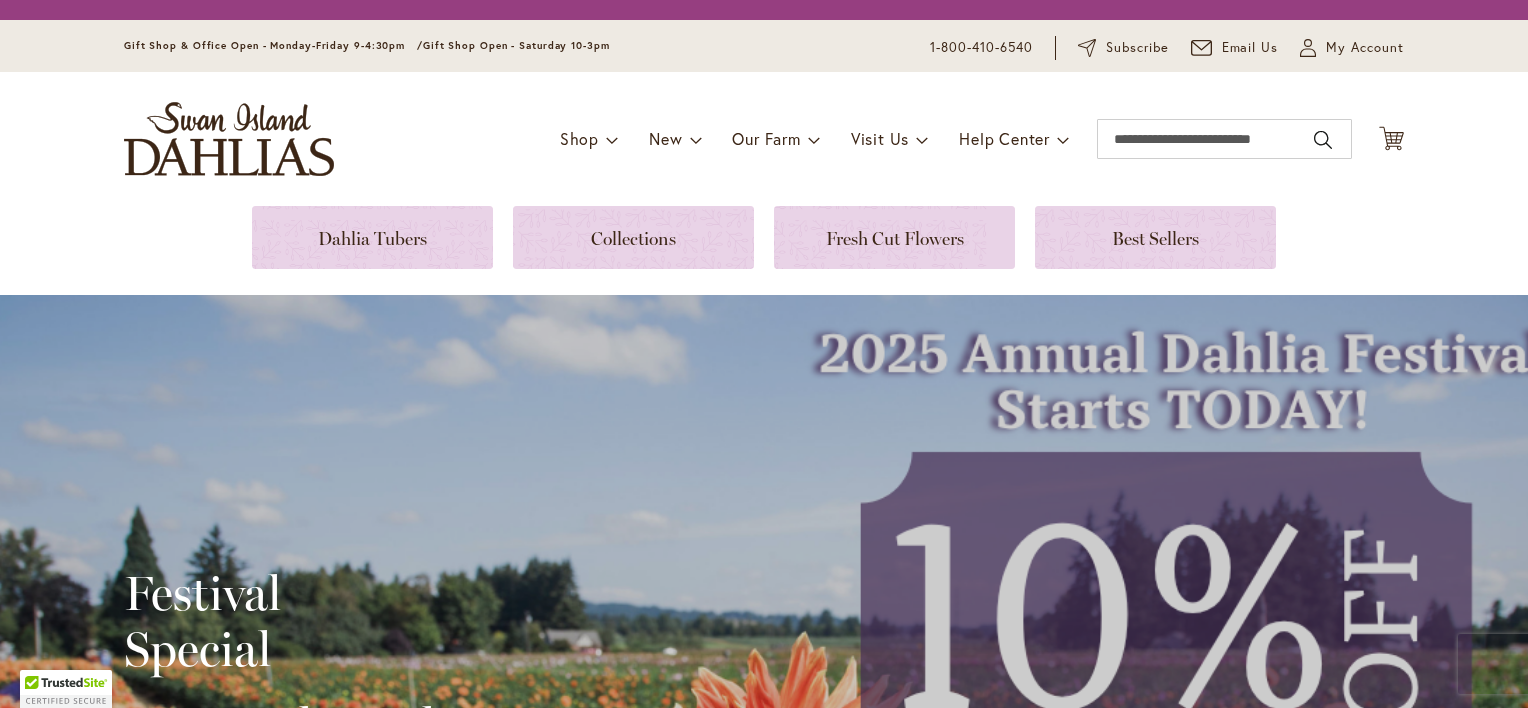 scroll, scrollTop: 0, scrollLeft: 0, axis: both 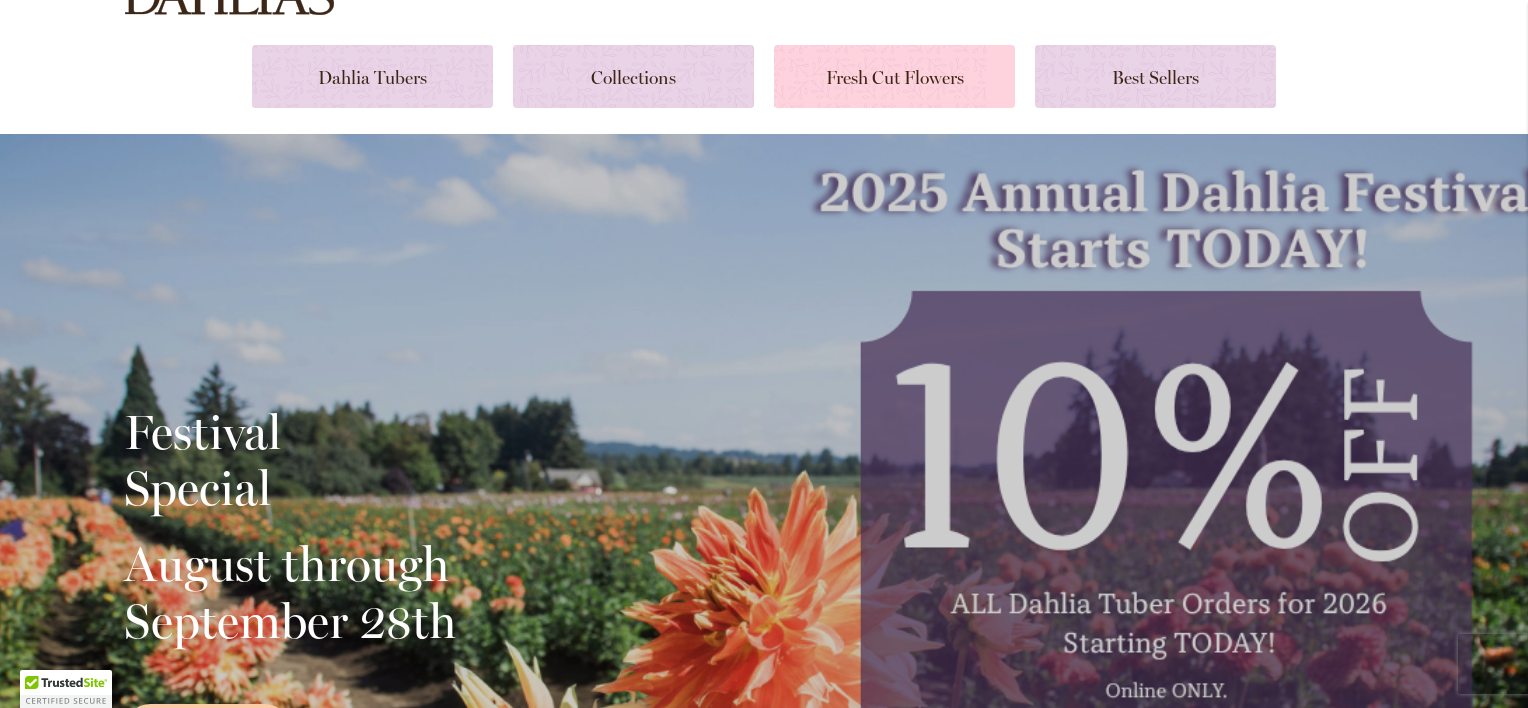 click at bounding box center [894, 76] 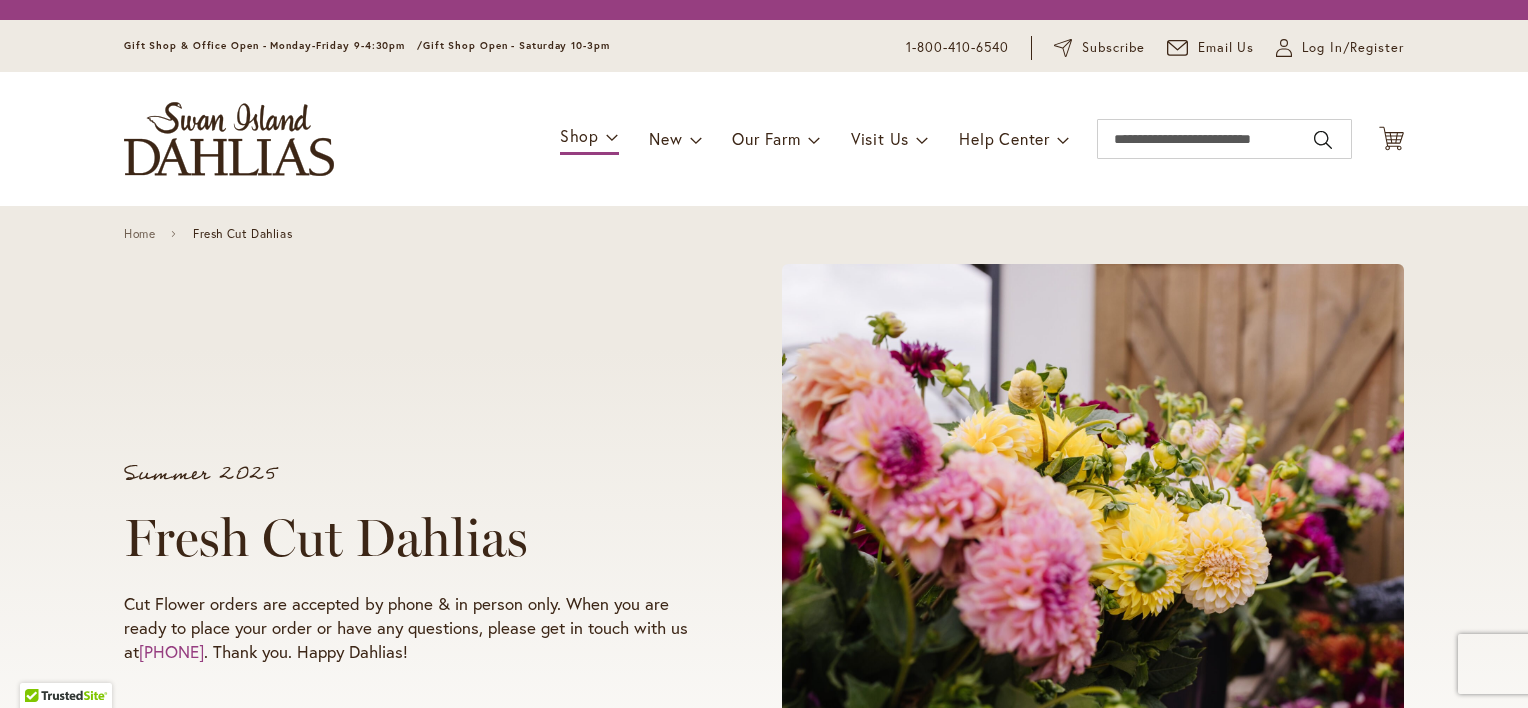 scroll, scrollTop: 0, scrollLeft: 0, axis: both 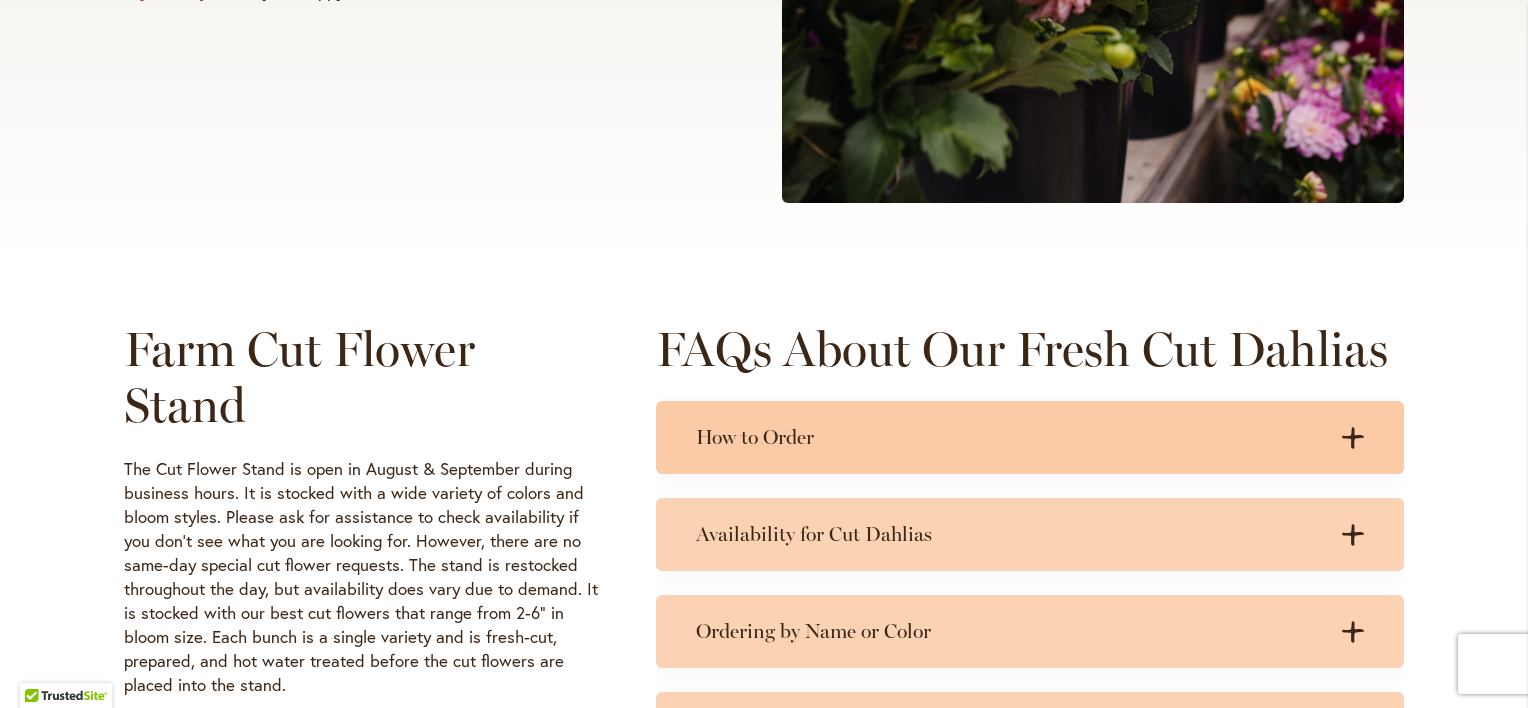 click on "How to Order" at bounding box center [1010, 437] 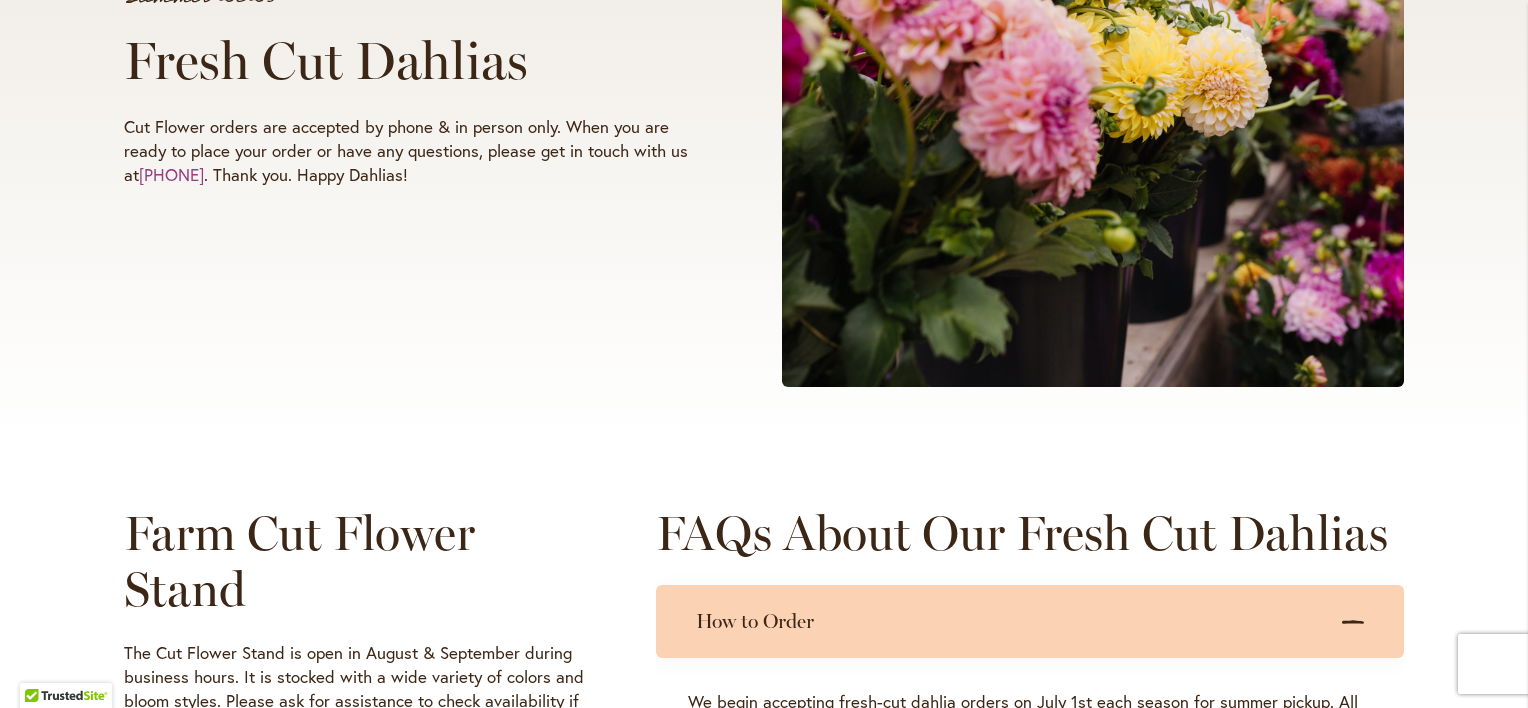 scroll, scrollTop: 500, scrollLeft: 0, axis: vertical 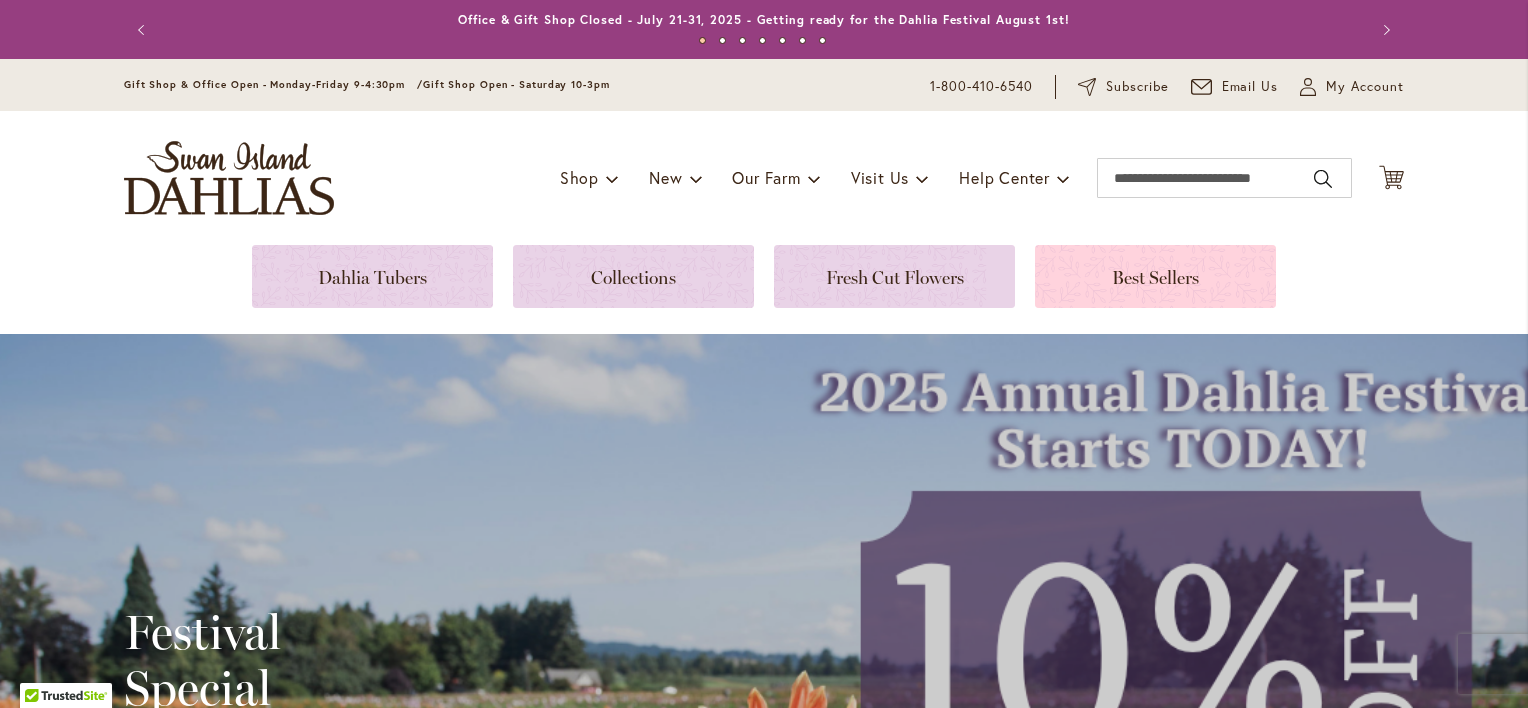 click at bounding box center (1155, 276) 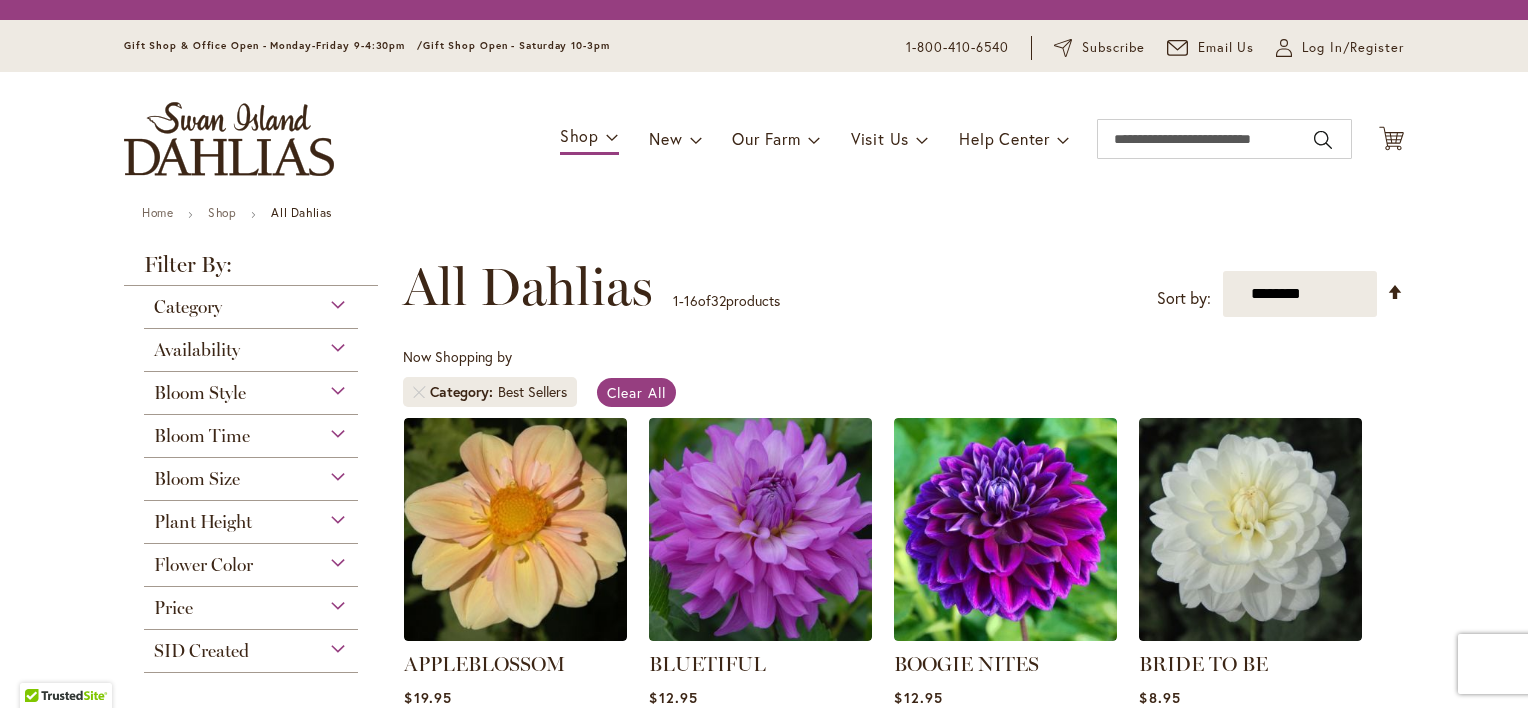 scroll, scrollTop: 0, scrollLeft: 0, axis: both 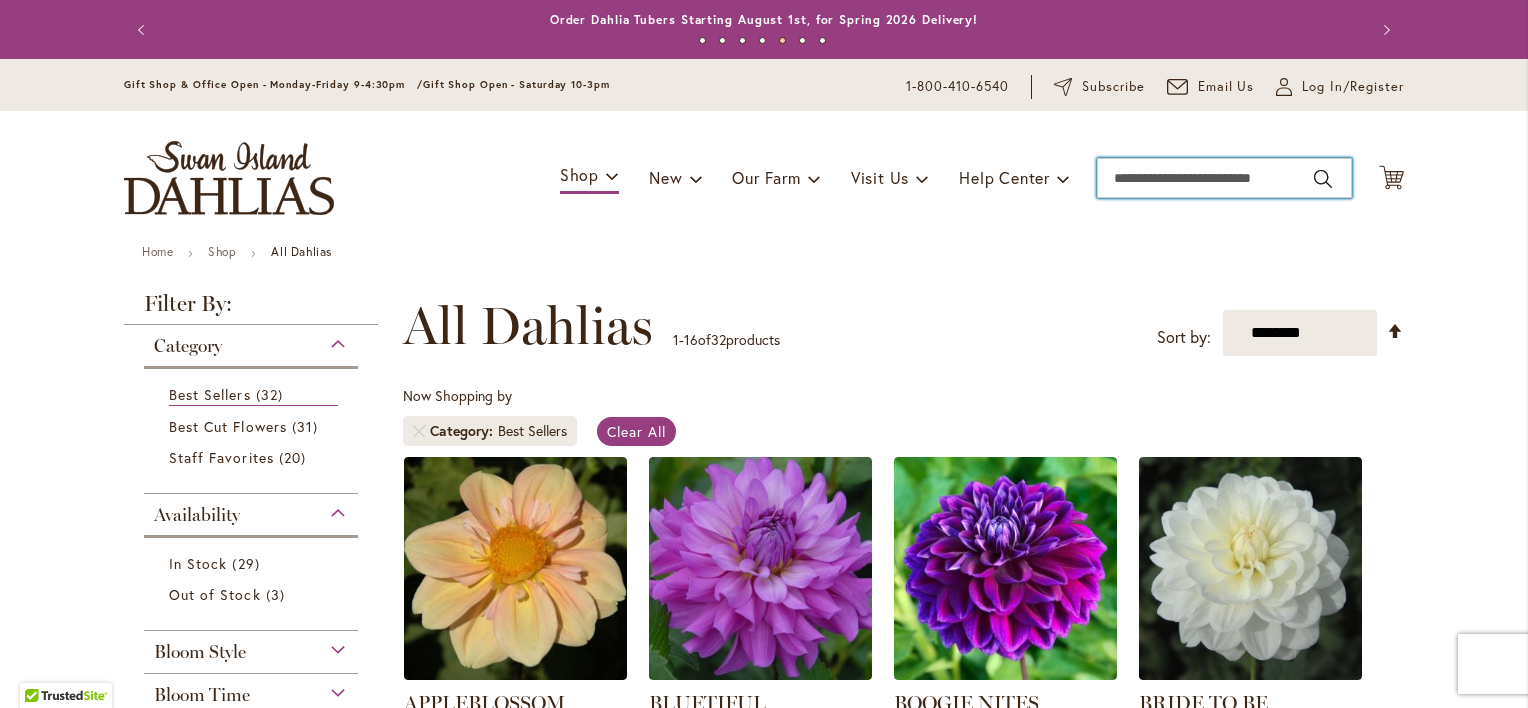 click on "Search" at bounding box center [1224, 178] 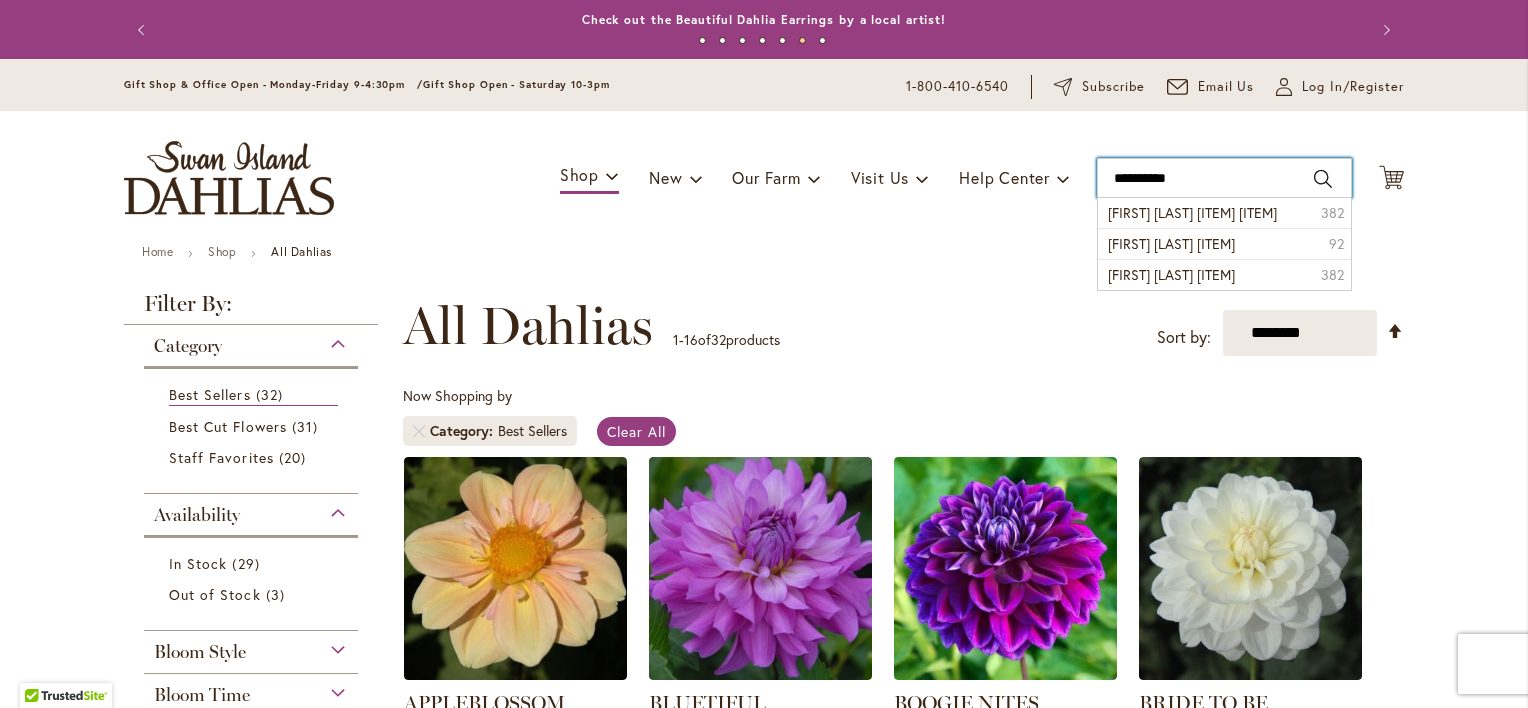type on "**********" 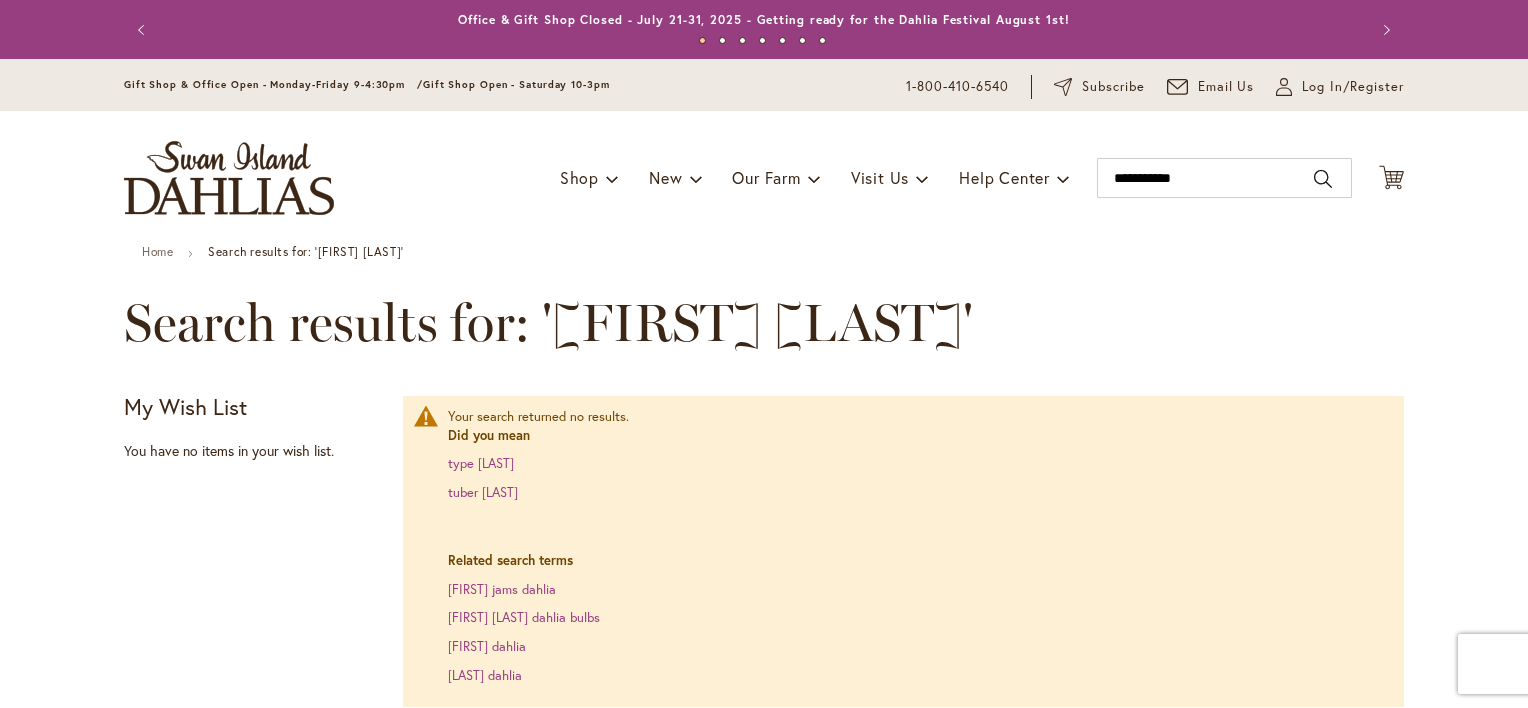 scroll, scrollTop: 0, scrollLeft: 0, axis: both 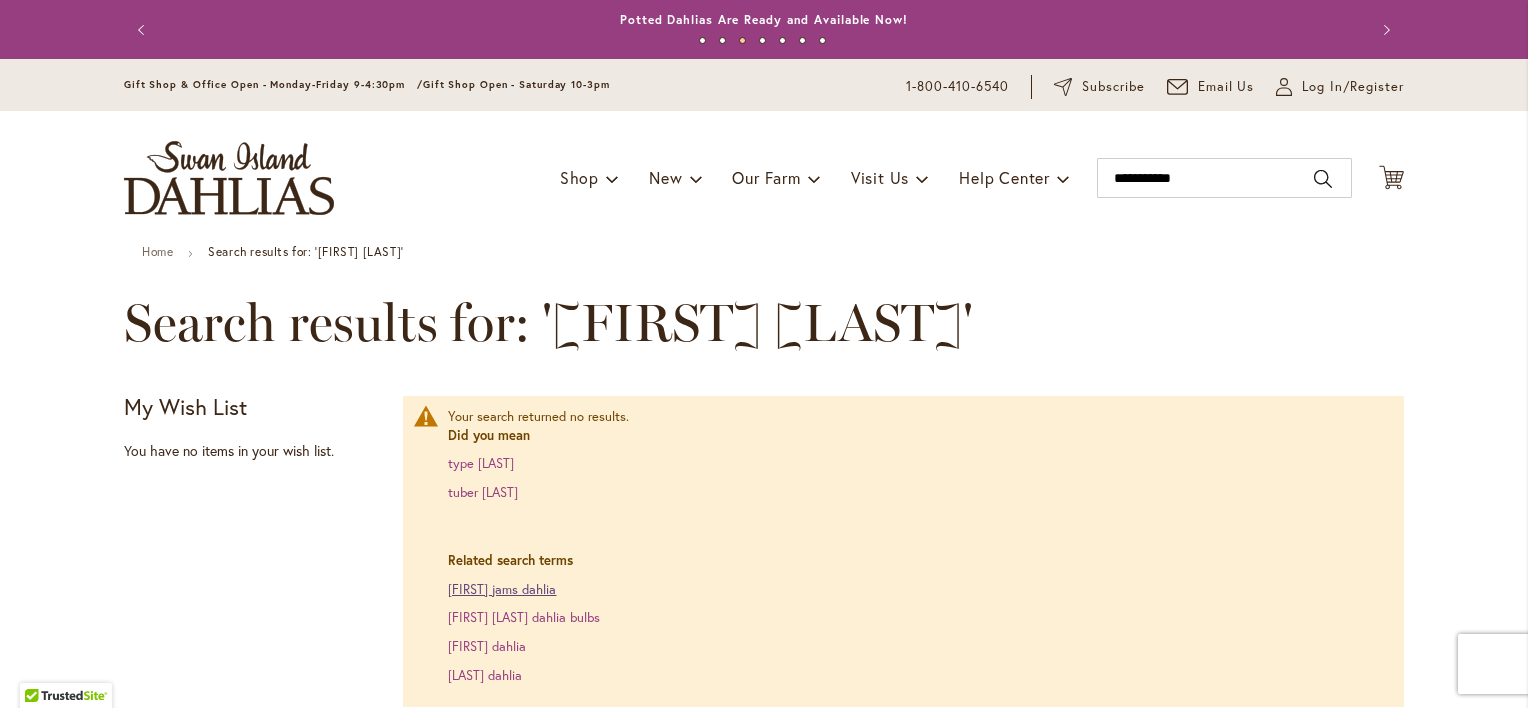 click on "[FIRST] jams dahlia" at bounding box center (502, 589) 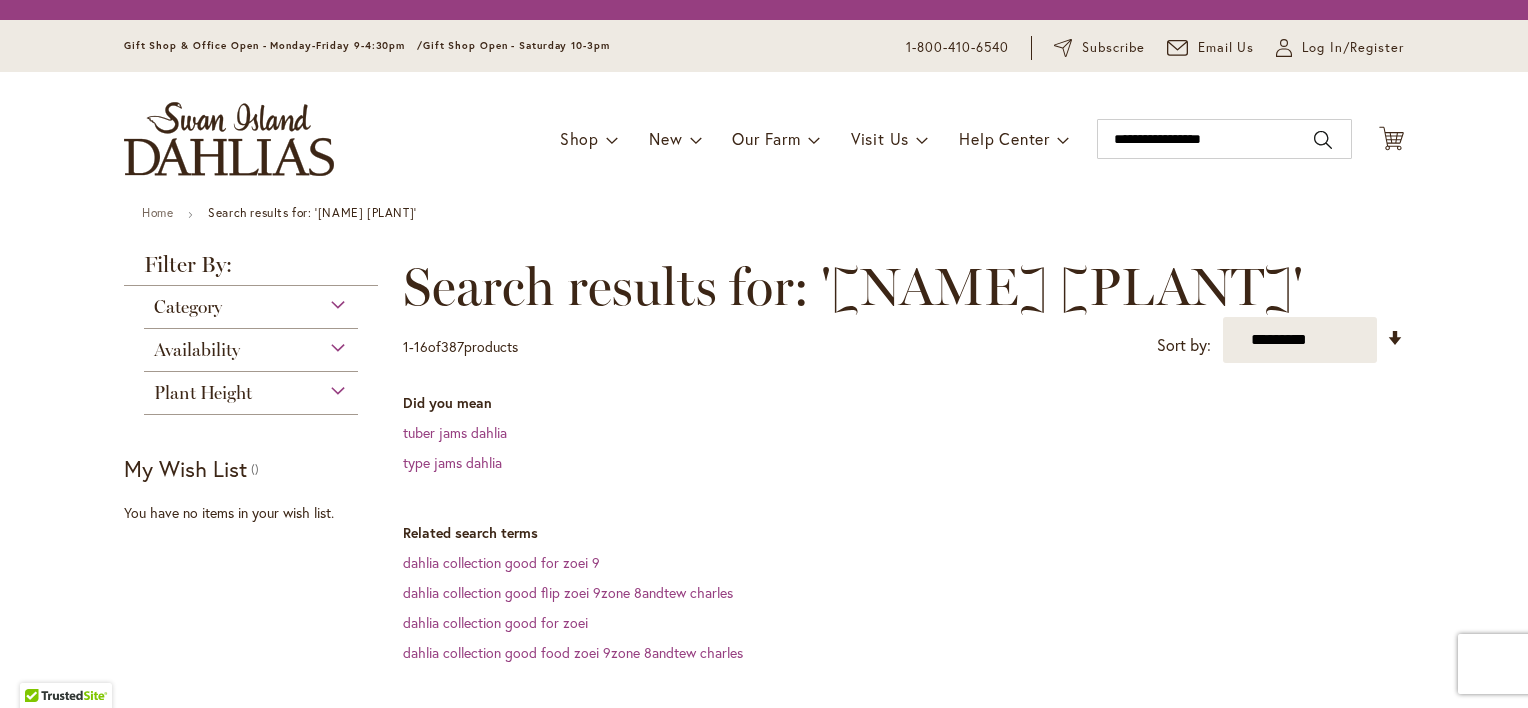 scroll, scrollTop: 0, scrollLeft: 0, axis: both 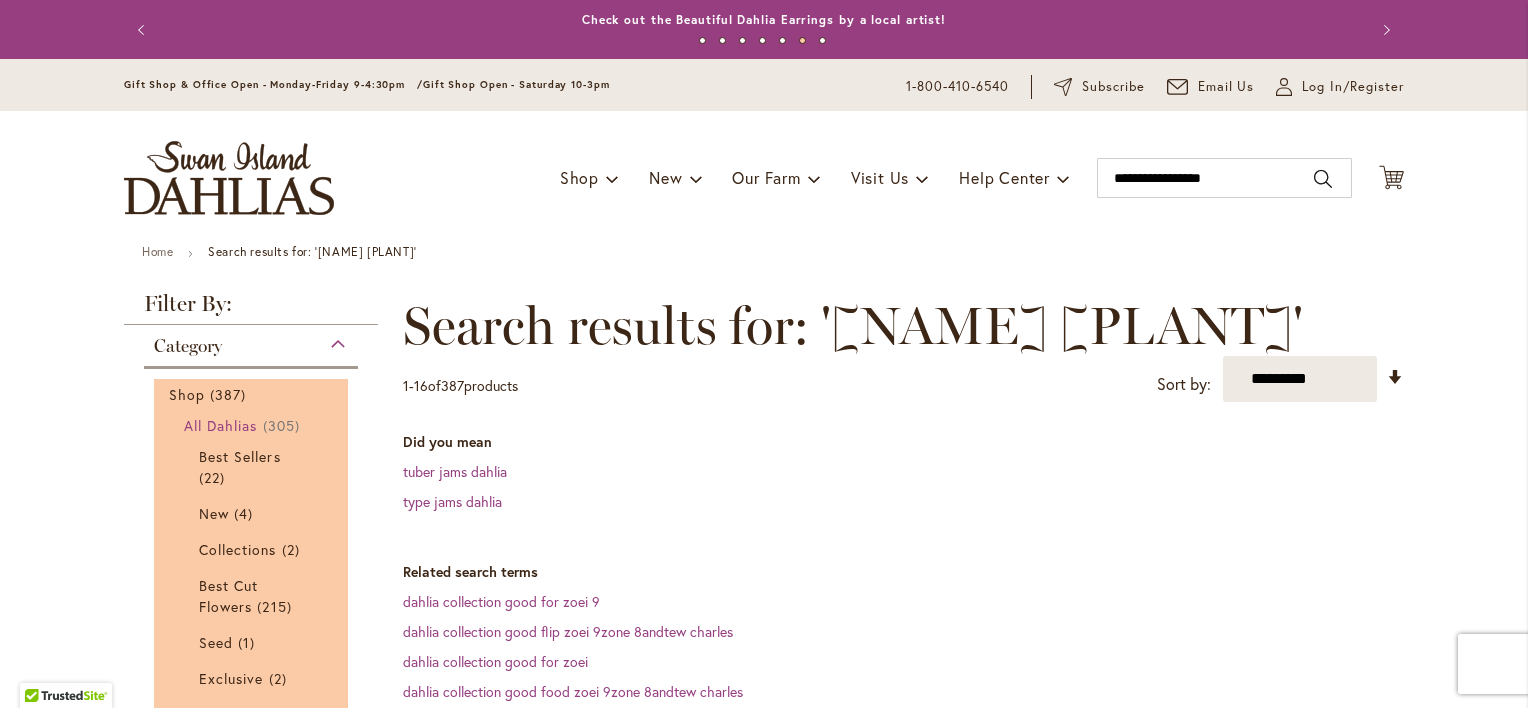 click on "All Dahlias" at bounding box center (221, 425) 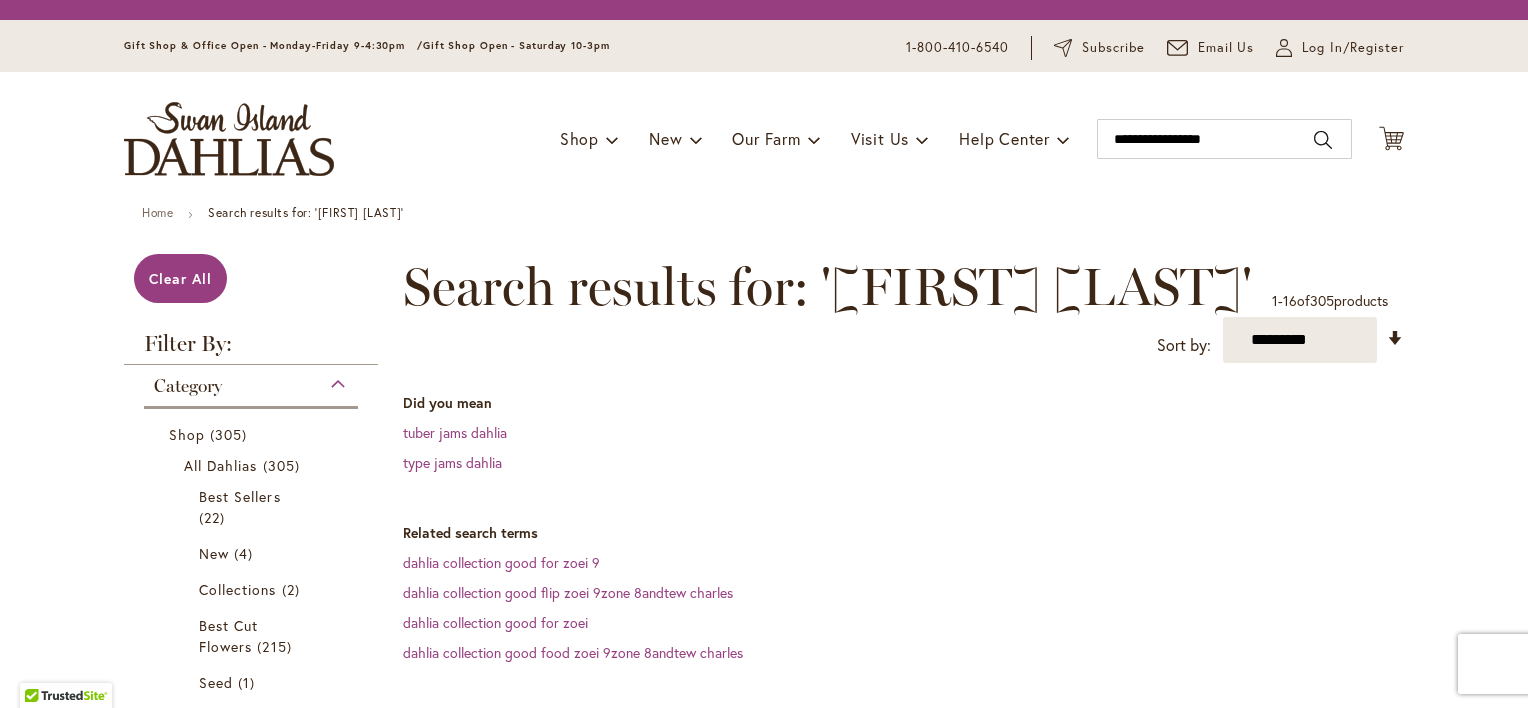 scroll, scrollTop: 0, scrollLeft: 0, axis: both 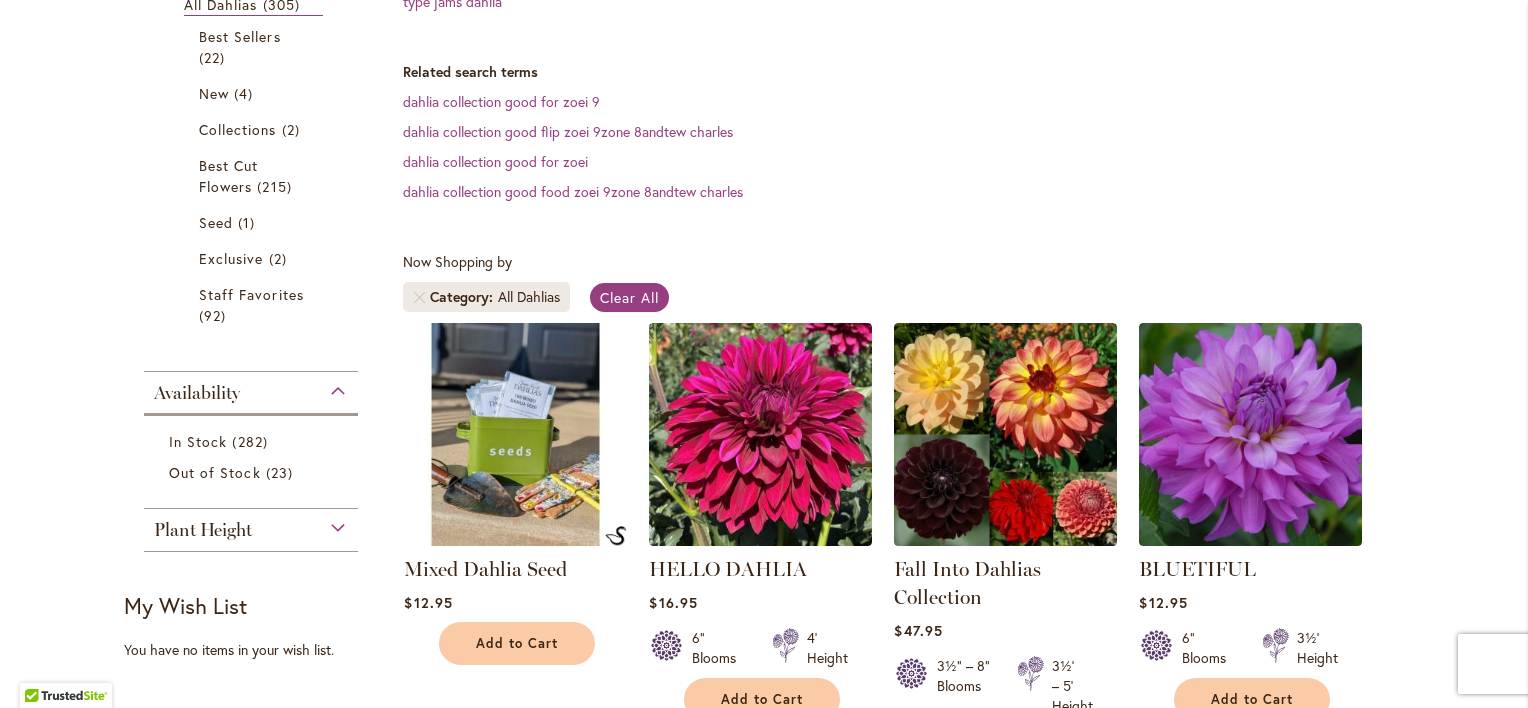 click on "Plant Height" at bounding box center (251, 525) 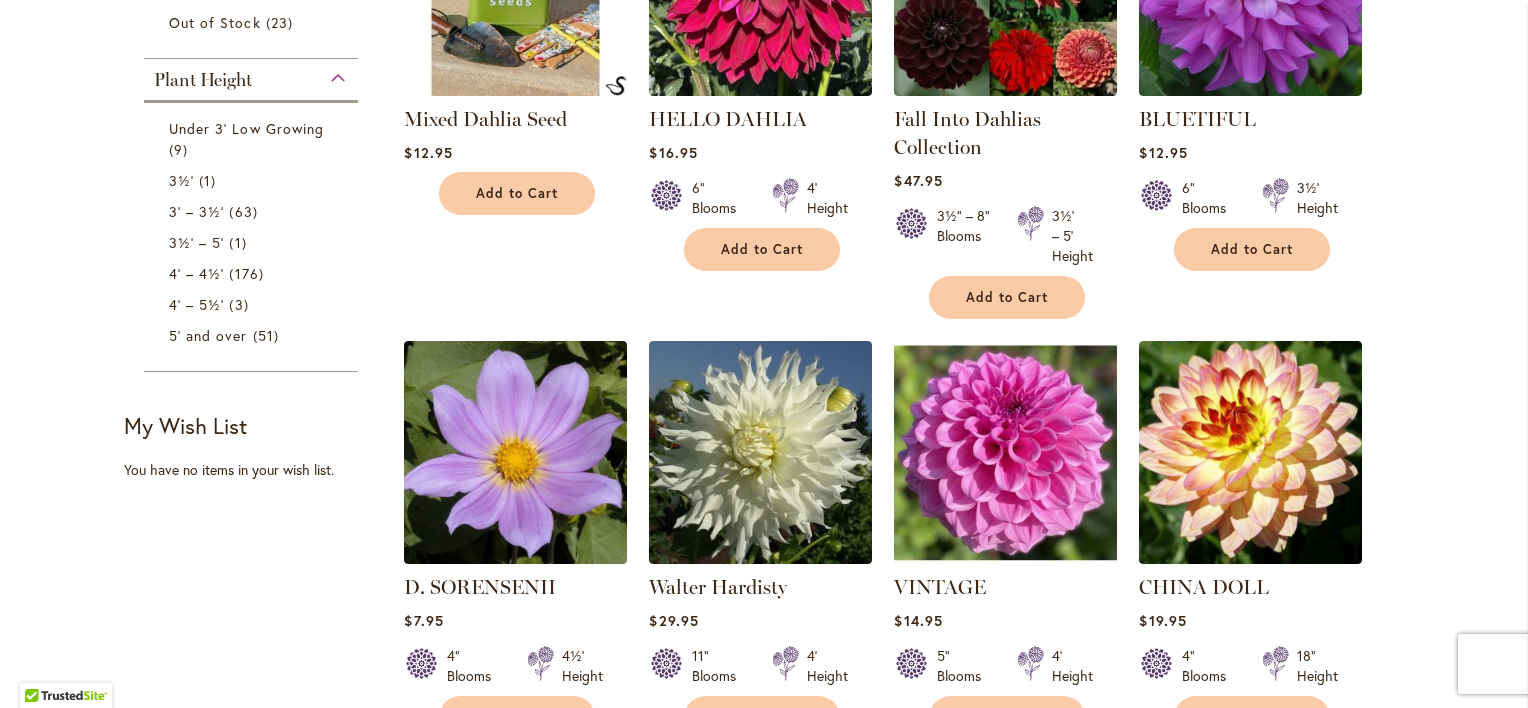 scroll, scrollTop: 907, scrollLeft: 0, axis: vertical 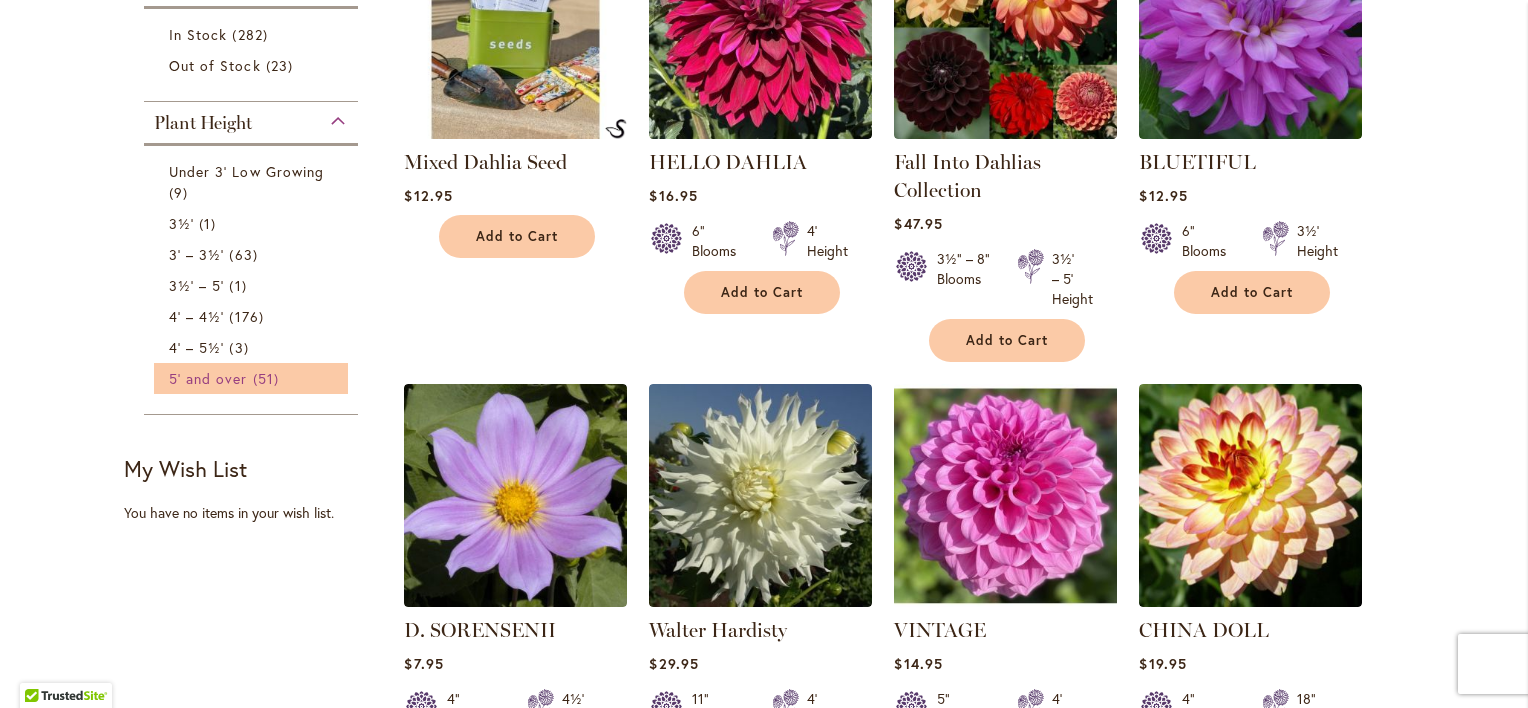 click on "5' and over" at bounding box center [208, 378] 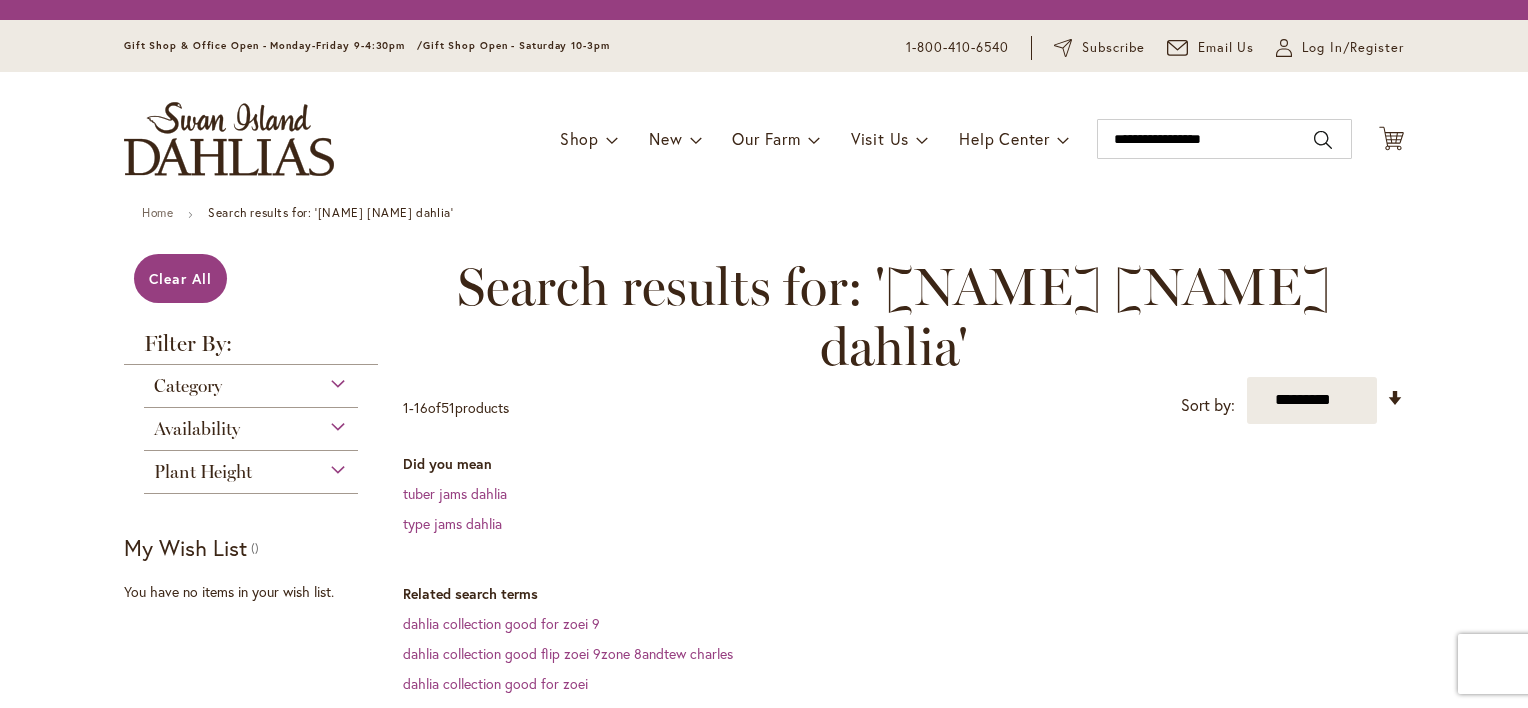 scroll, scrollTop: 0, scrollLeft: 0, axis: both 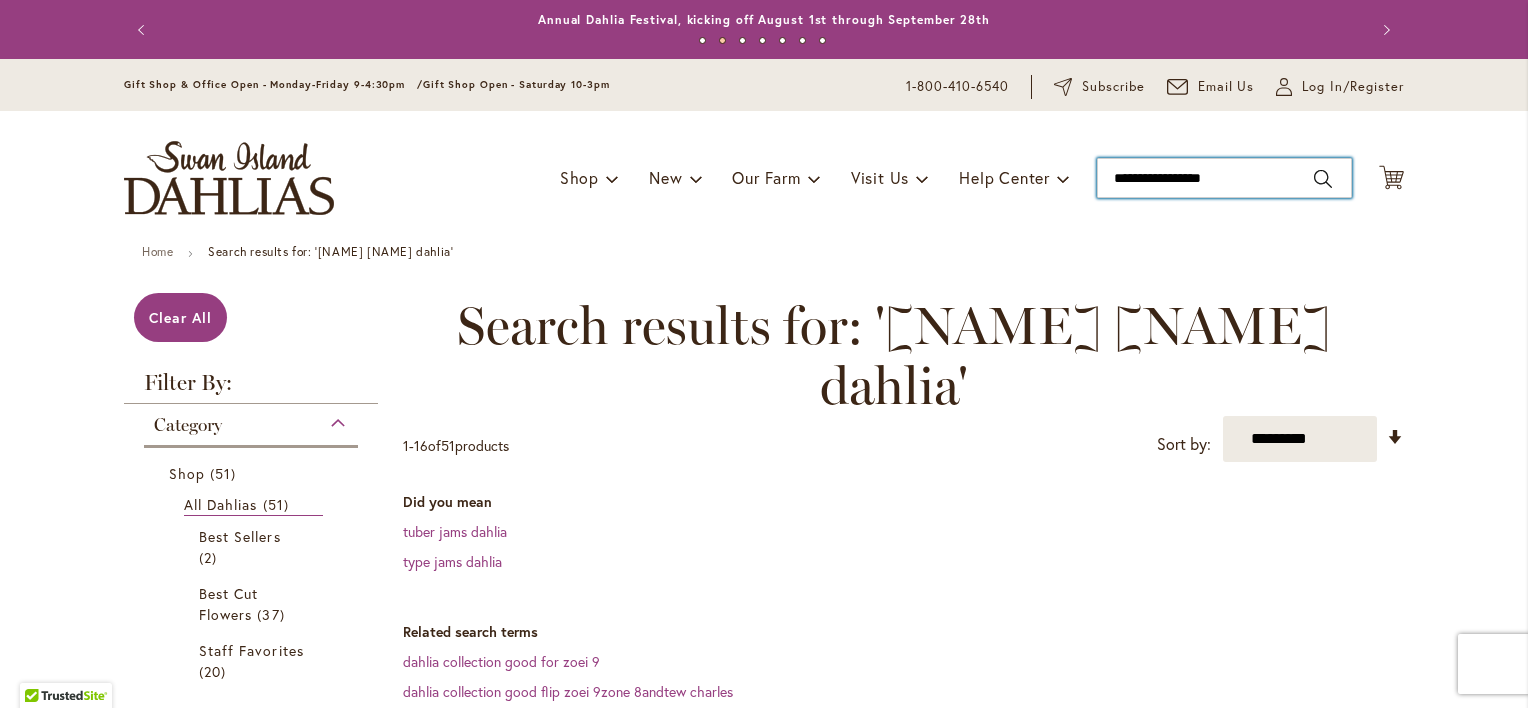 type on "**********" 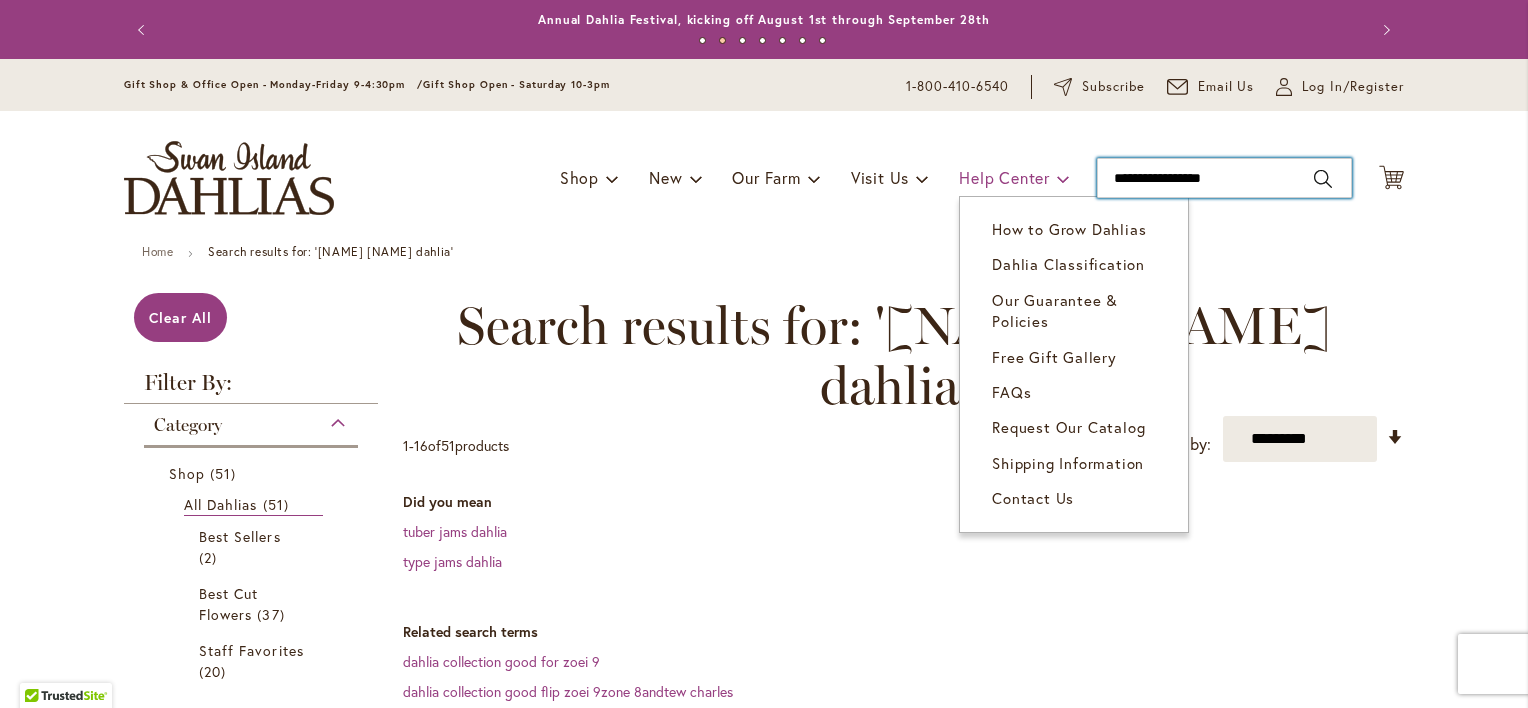 drag, startPoint x: 1225, startPoint y: 180, endPoint x: 993, endPoint y: 180, distance: 232 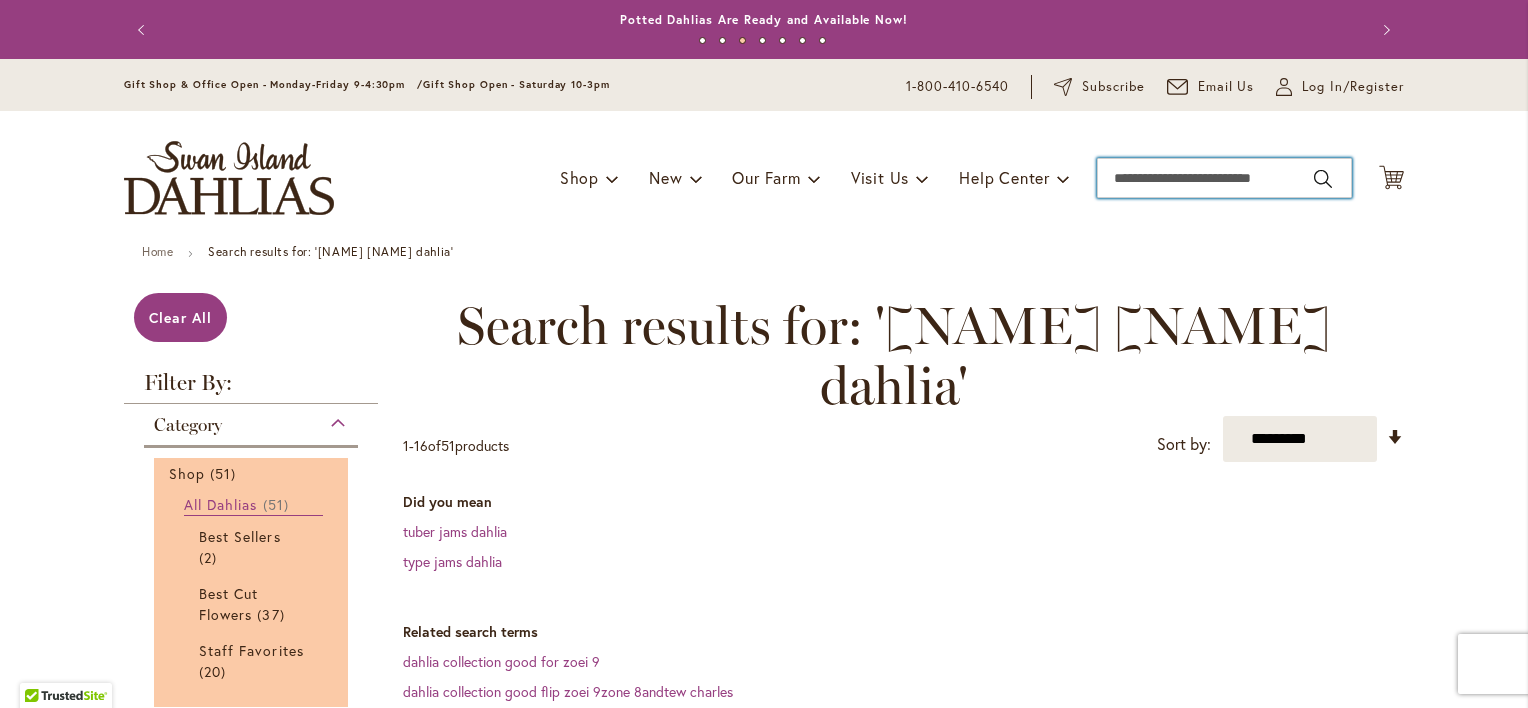 type 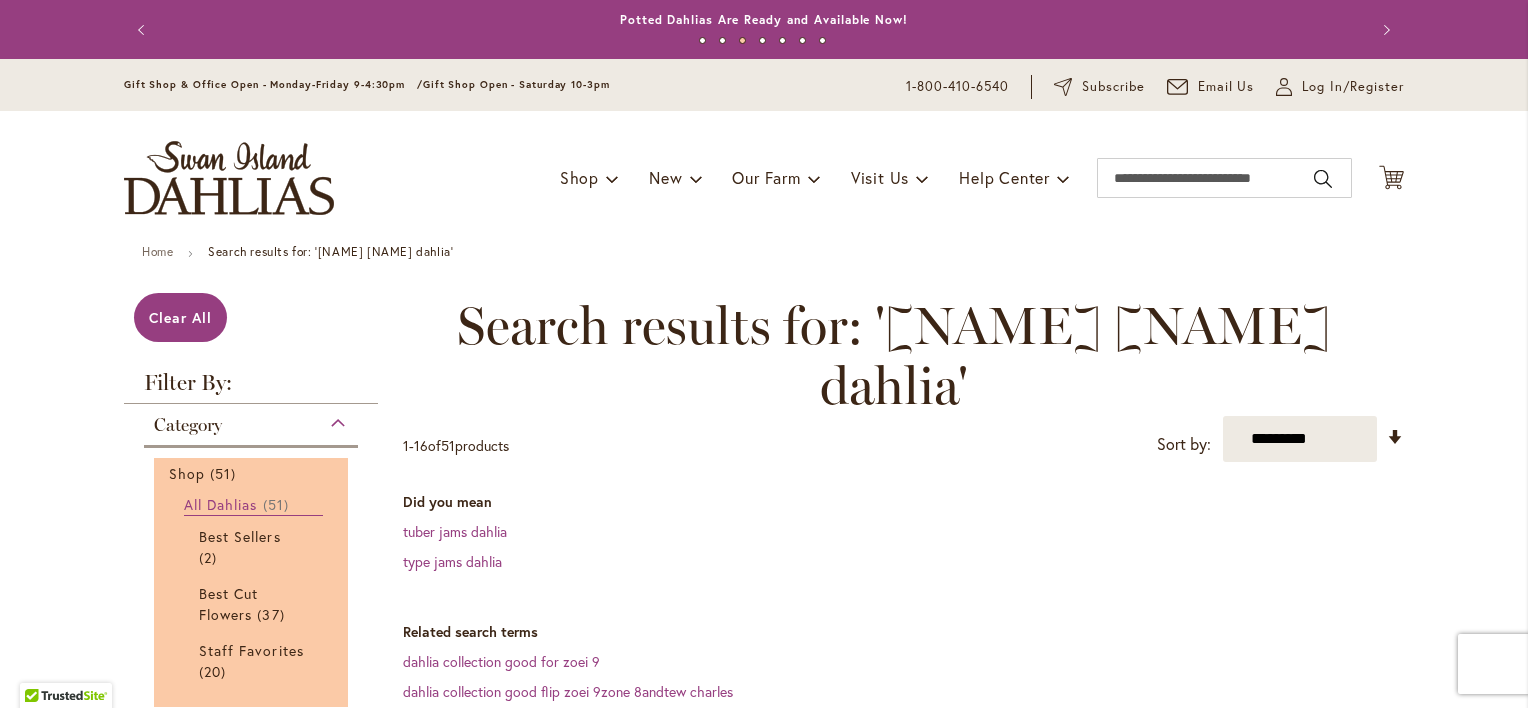 click on "All Dahlias" at bounding box center [221, 504] 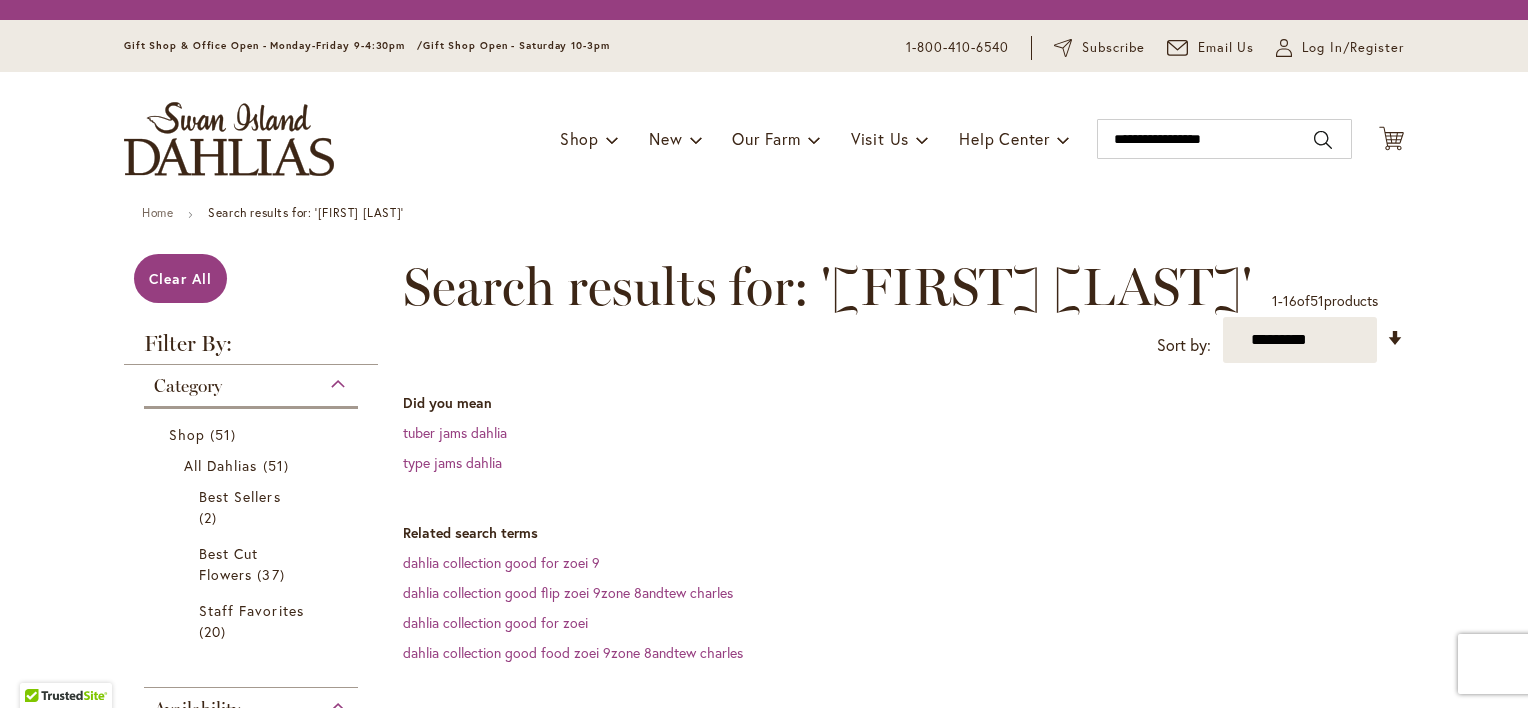 scroll, scrollTop: 0, scrollLeft: 0, axis: both 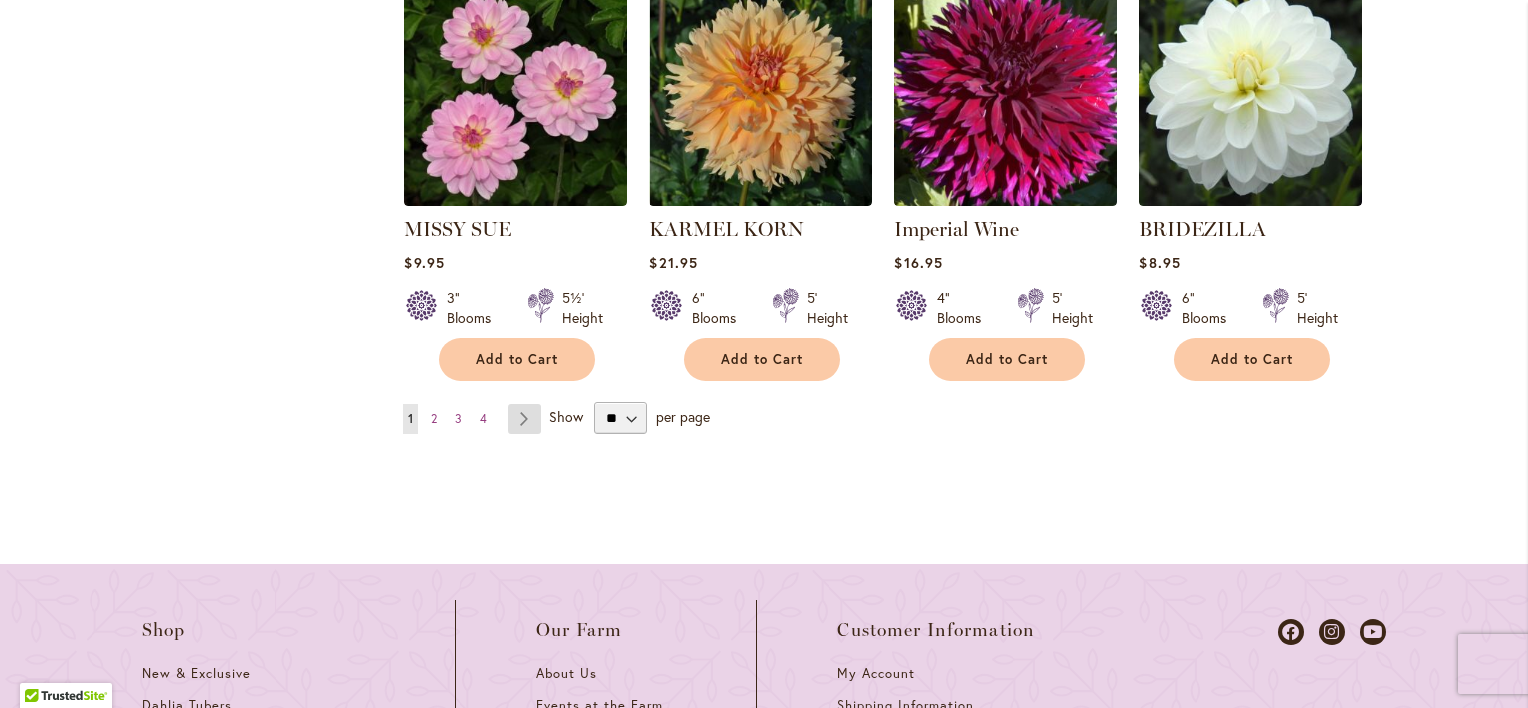 click on "Page
Next" at bounding box center [524, 419] 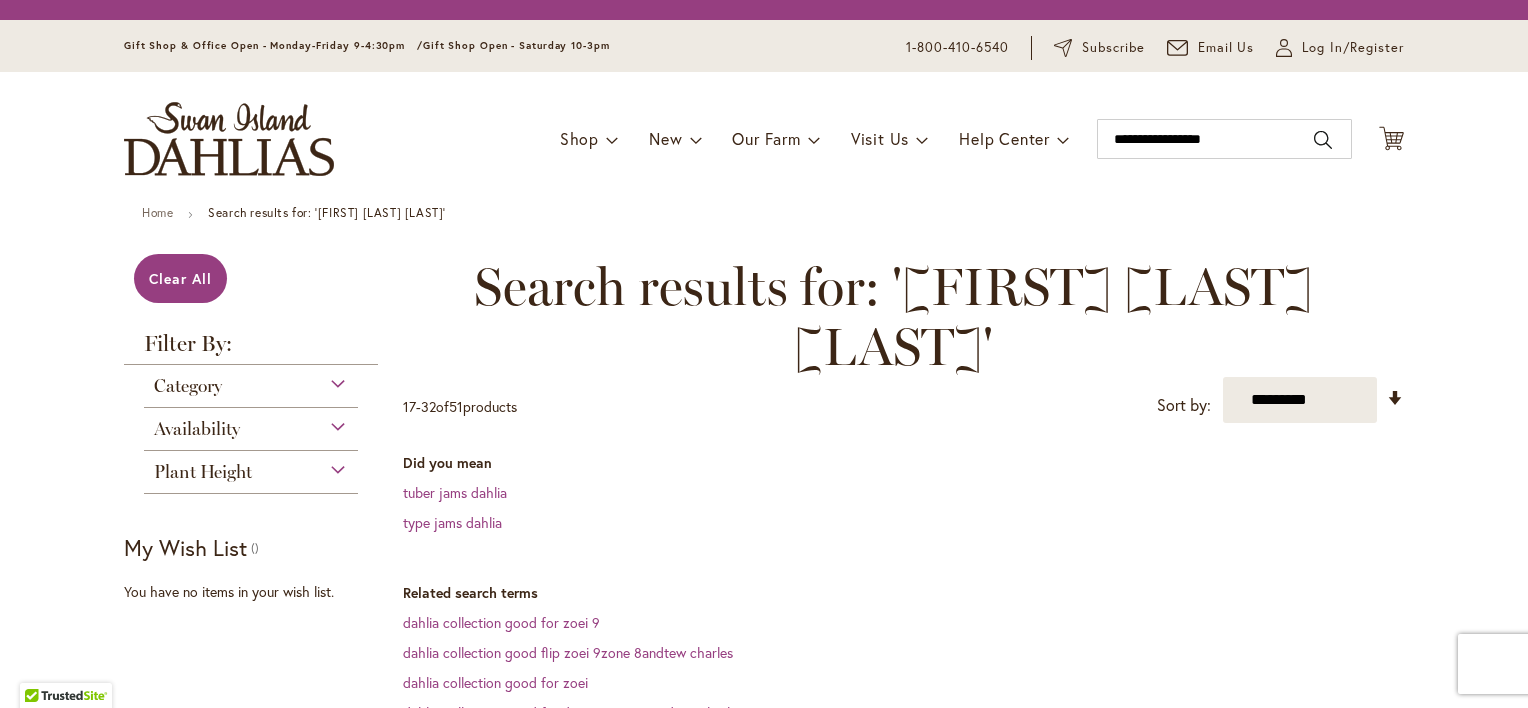 scroll, scrollTop: 0, scrollLeft: 0, axis: both 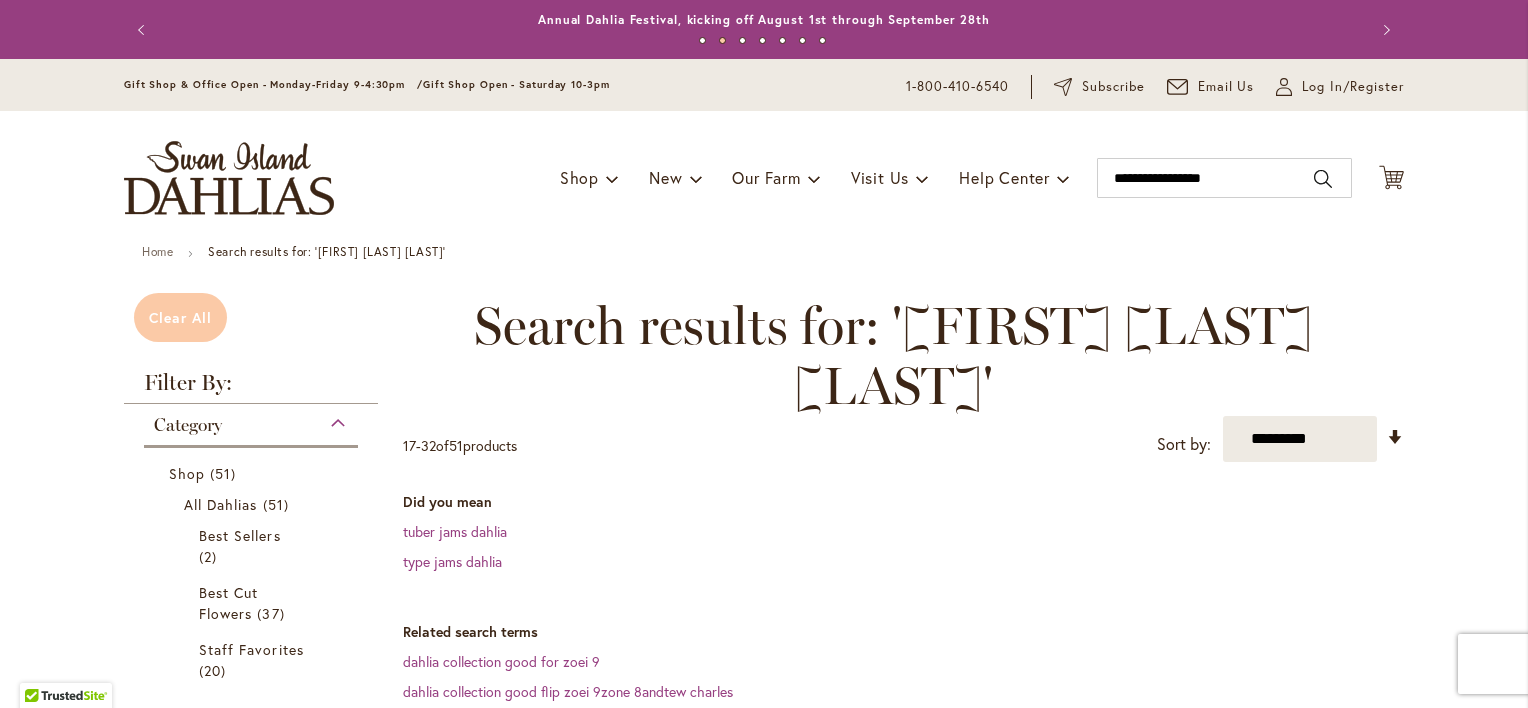 click on "Clear All" at bounding box center [180, 317] 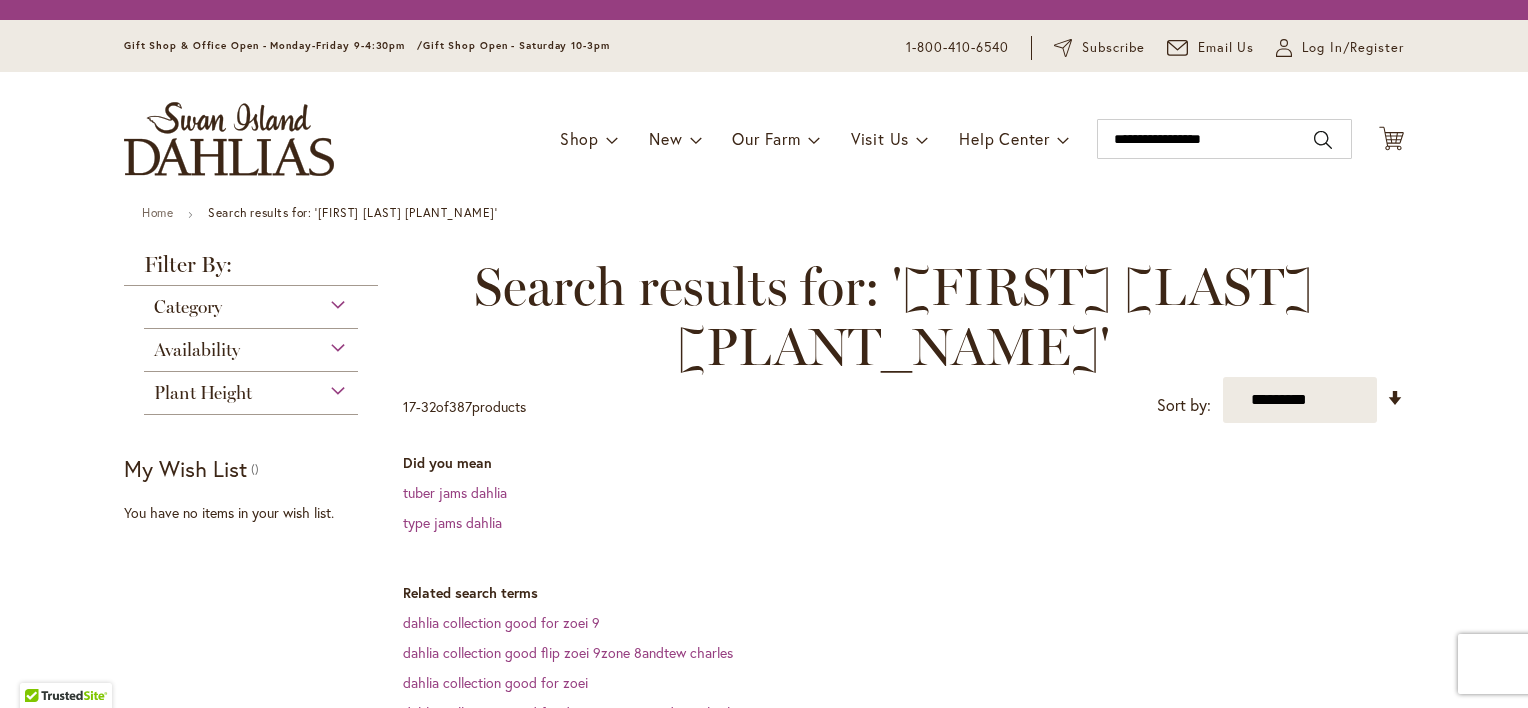 scroll, scrollTop: 0, scrollLeft: 0, axis: both 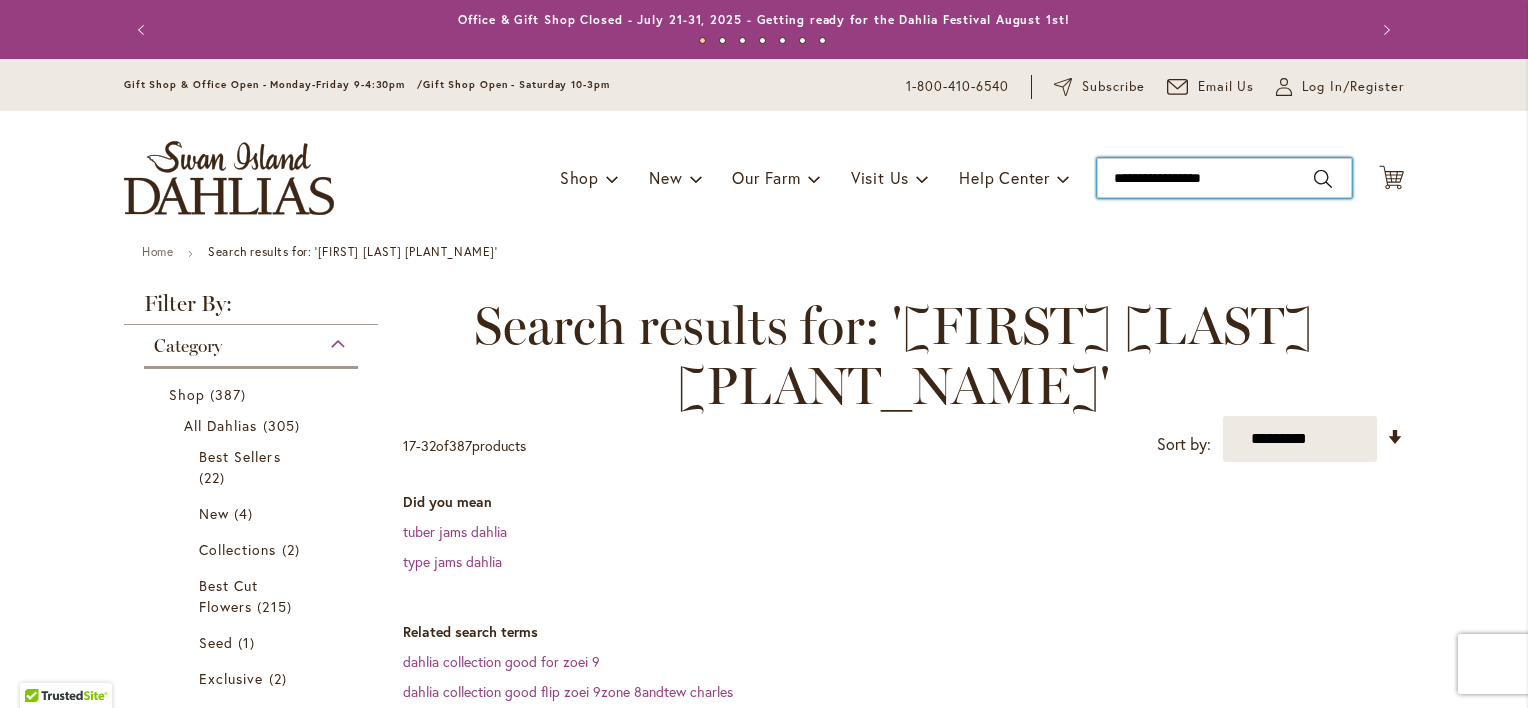 type on "**********" 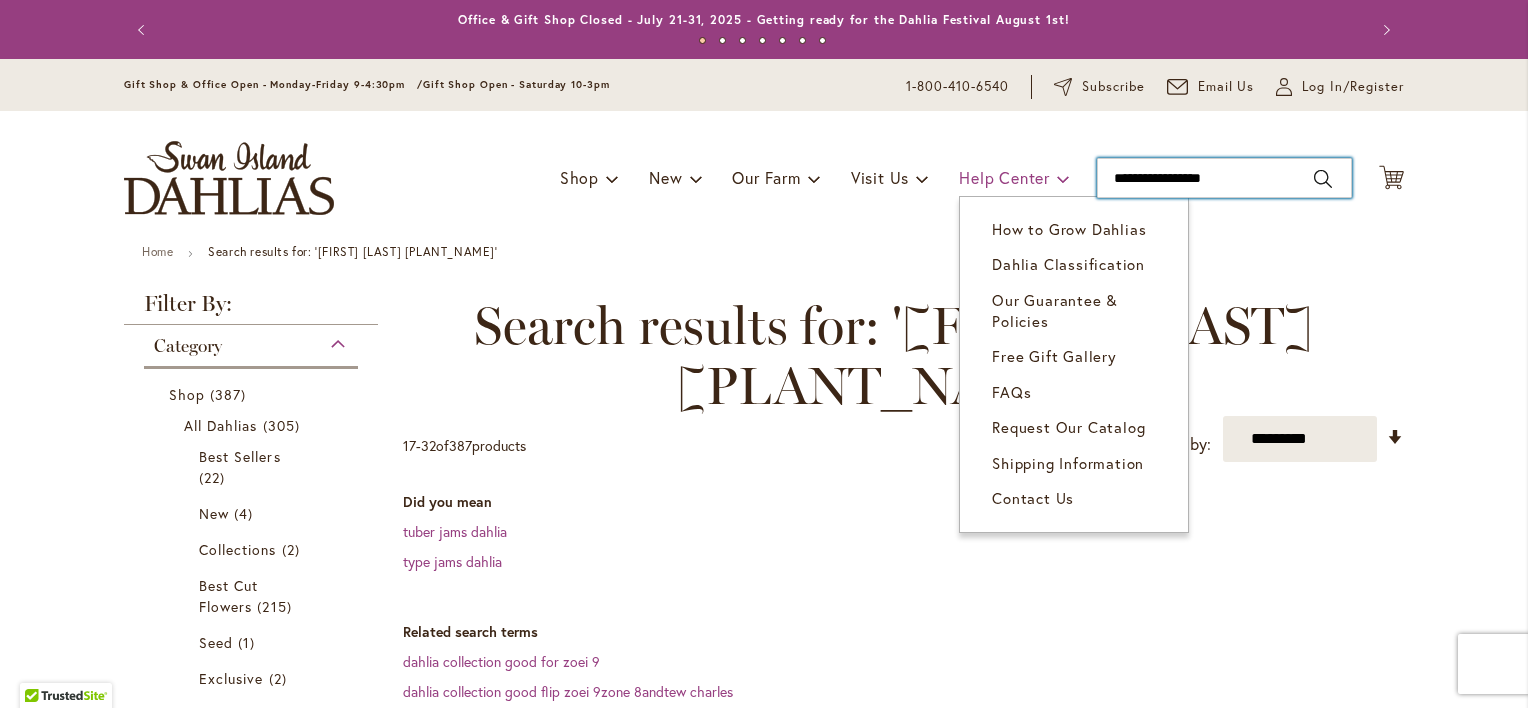 drag, startPoint x: 1292, startPoint y: 177, endPoint x: 1038, endPoint y: 163, distance: 254.38553 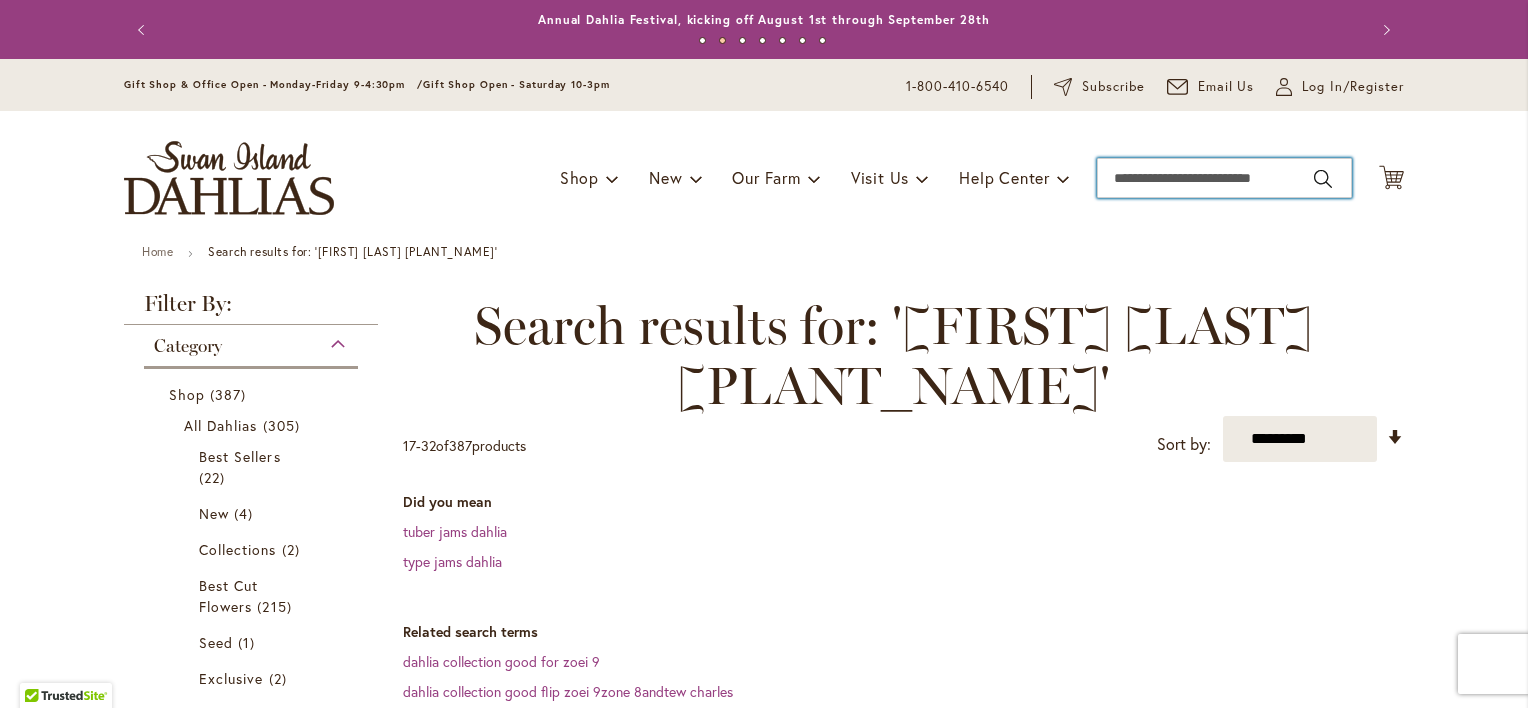 type 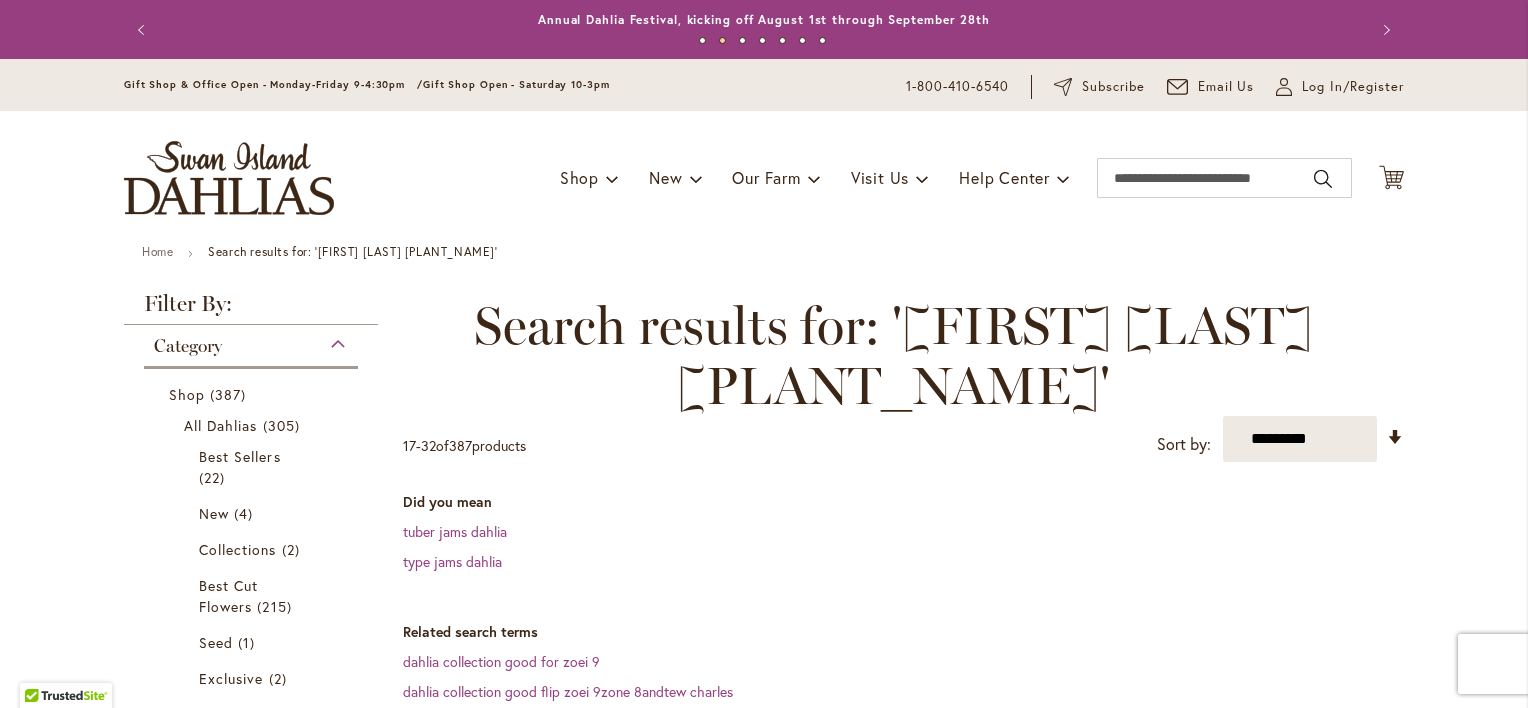 click on "Skip to Content
Gift Shop & Office Open - Monday-Friday 9-4:30pm   /    Gift Shop Open - Saturday 10-3pm
1-800-410-6540
Subscribe
Email Us
My Account
Log In/Register
Toggle Nav
Shop
Dahlia Tubers
Collections
Fresh Cut Dahlias" at bounding box center (764, 1605) 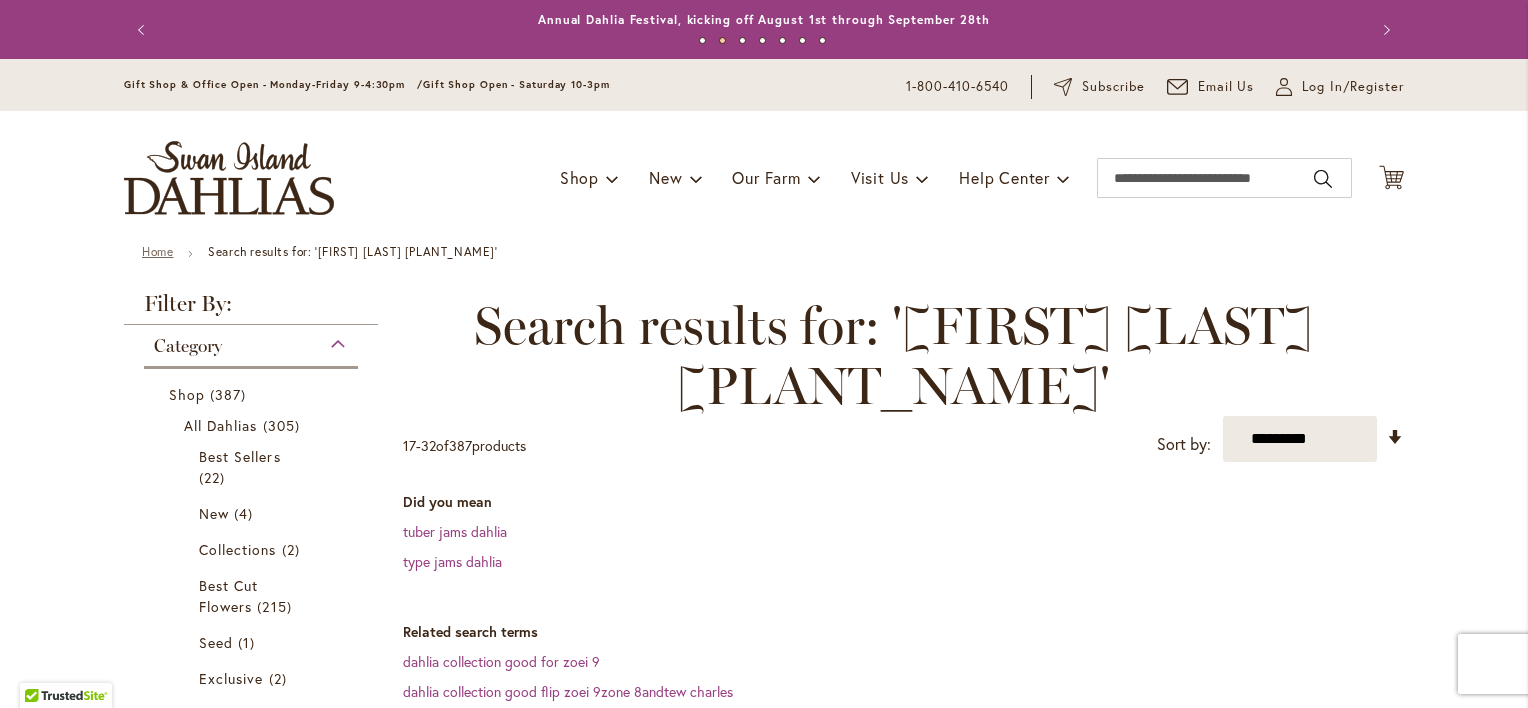 click on "Home" at bounding box center (157, 251) 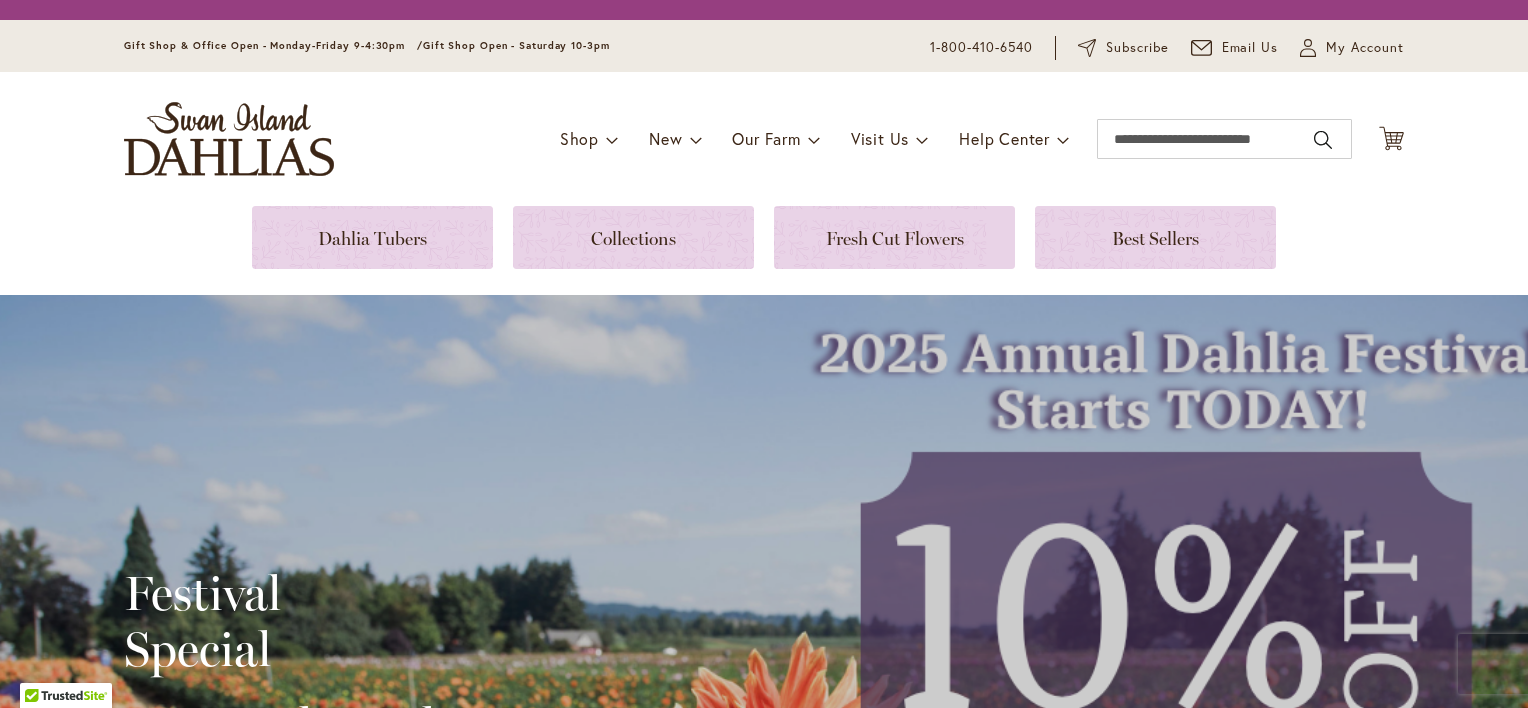 scroll, scrollTop: 0, scrollLeft: 0, axis: both 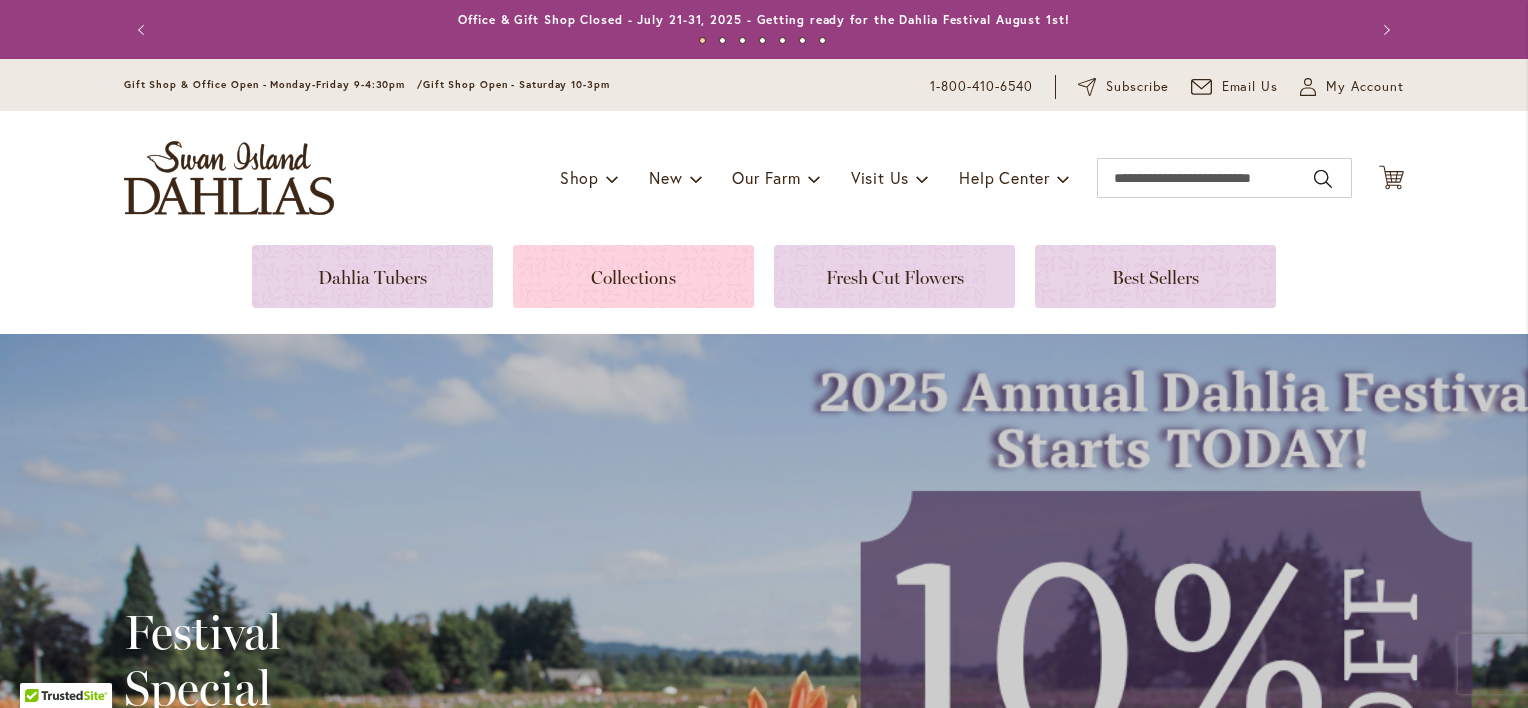 click at bounding box center (633, 276) 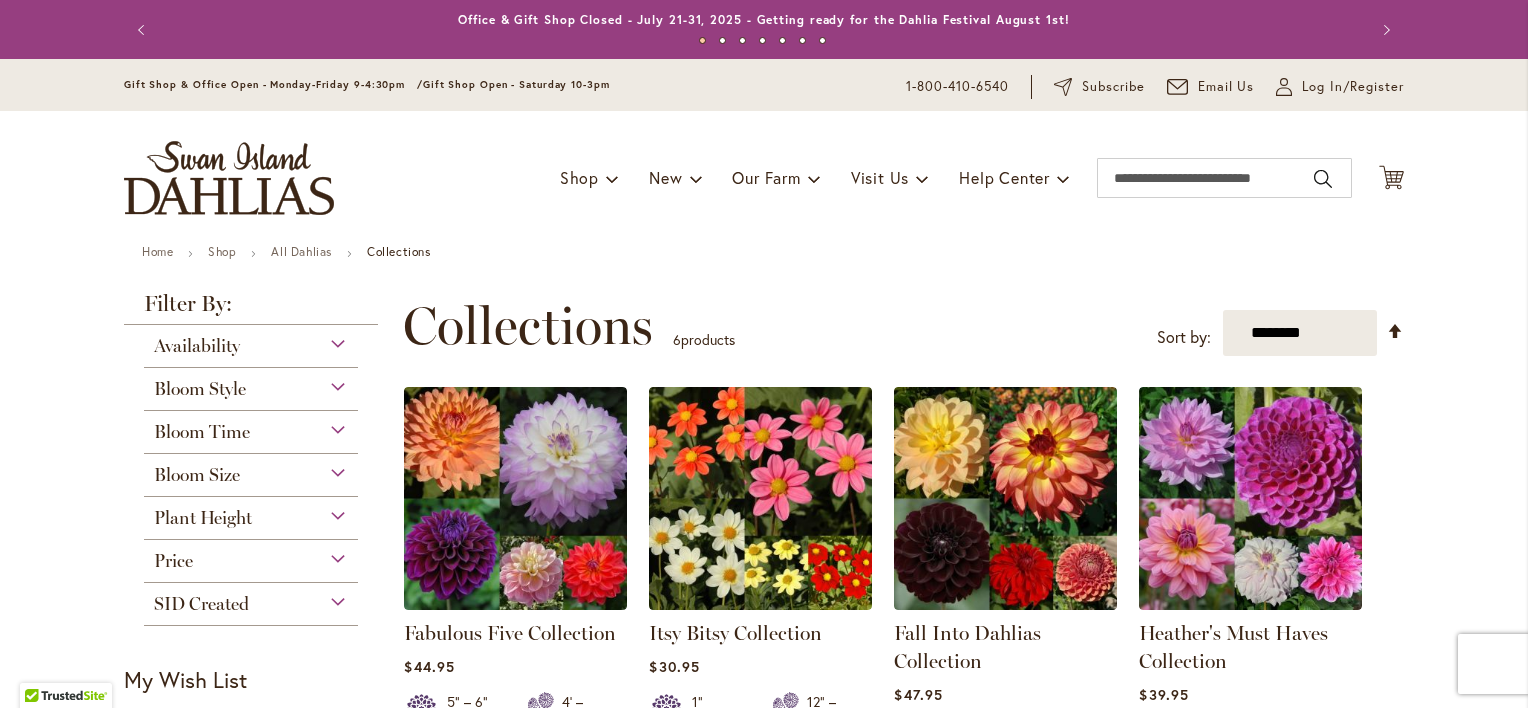scroll, scrollTop: 0, scrollLeft: 0, axis: both 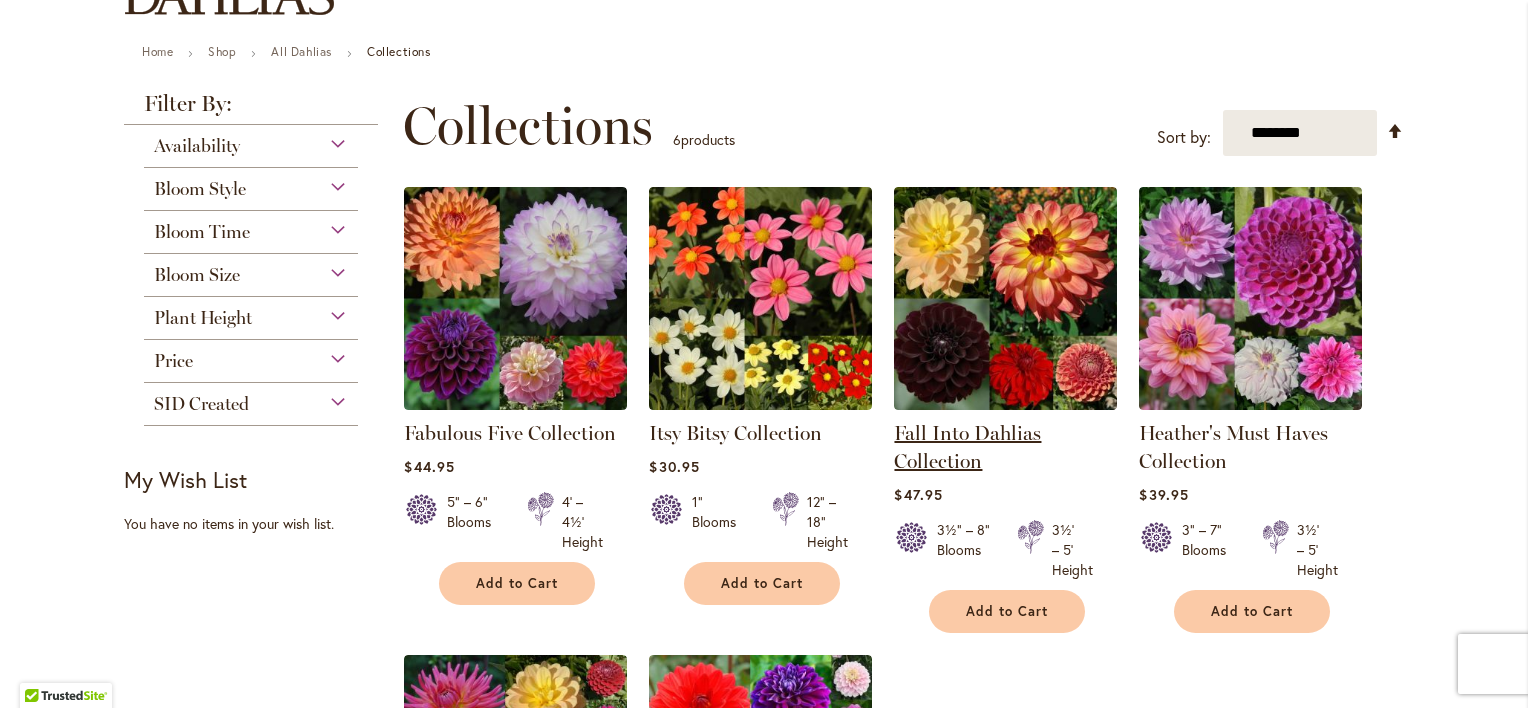 click on "Fall Into Dahlias Collection" at bounding box center (967, 447) 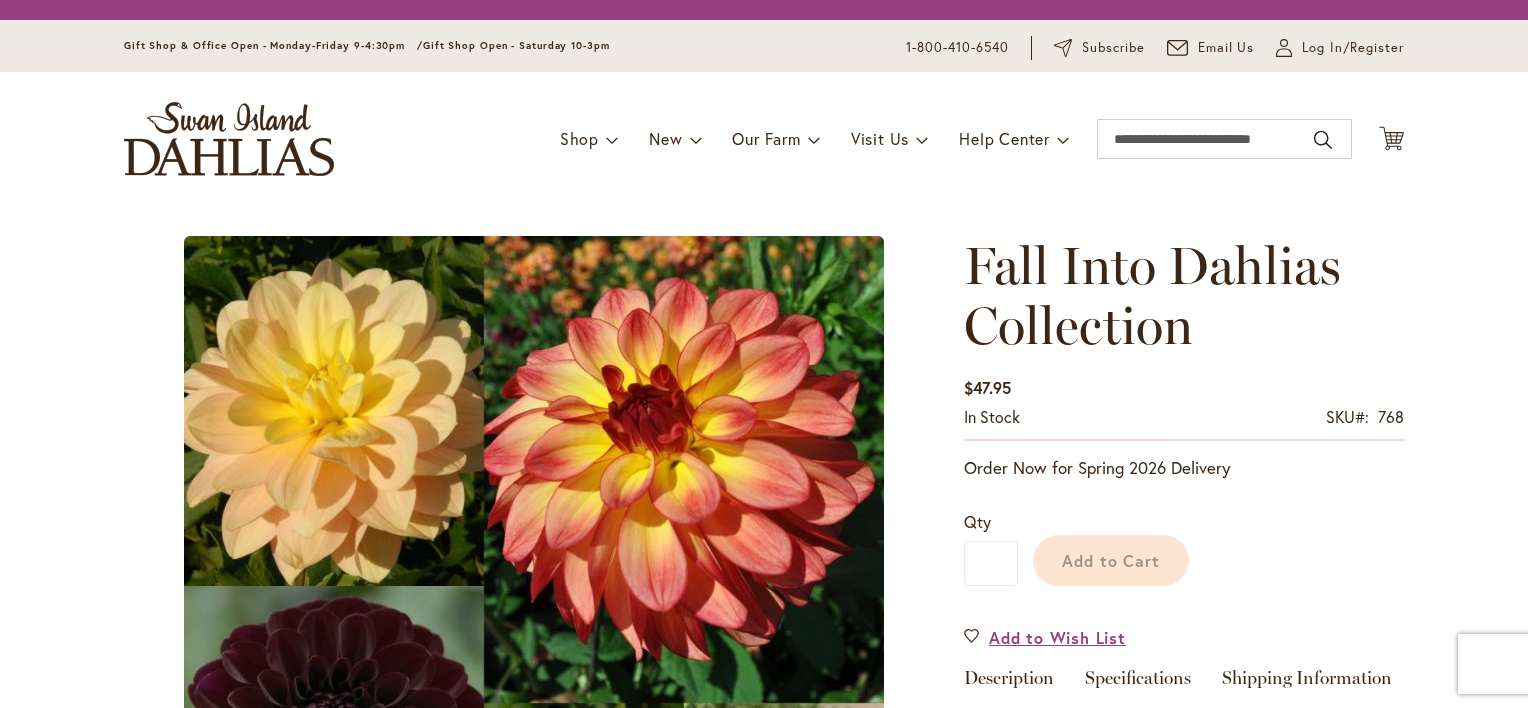 scroll, scrollTop: 0, scrollLeft: 0, axis: both 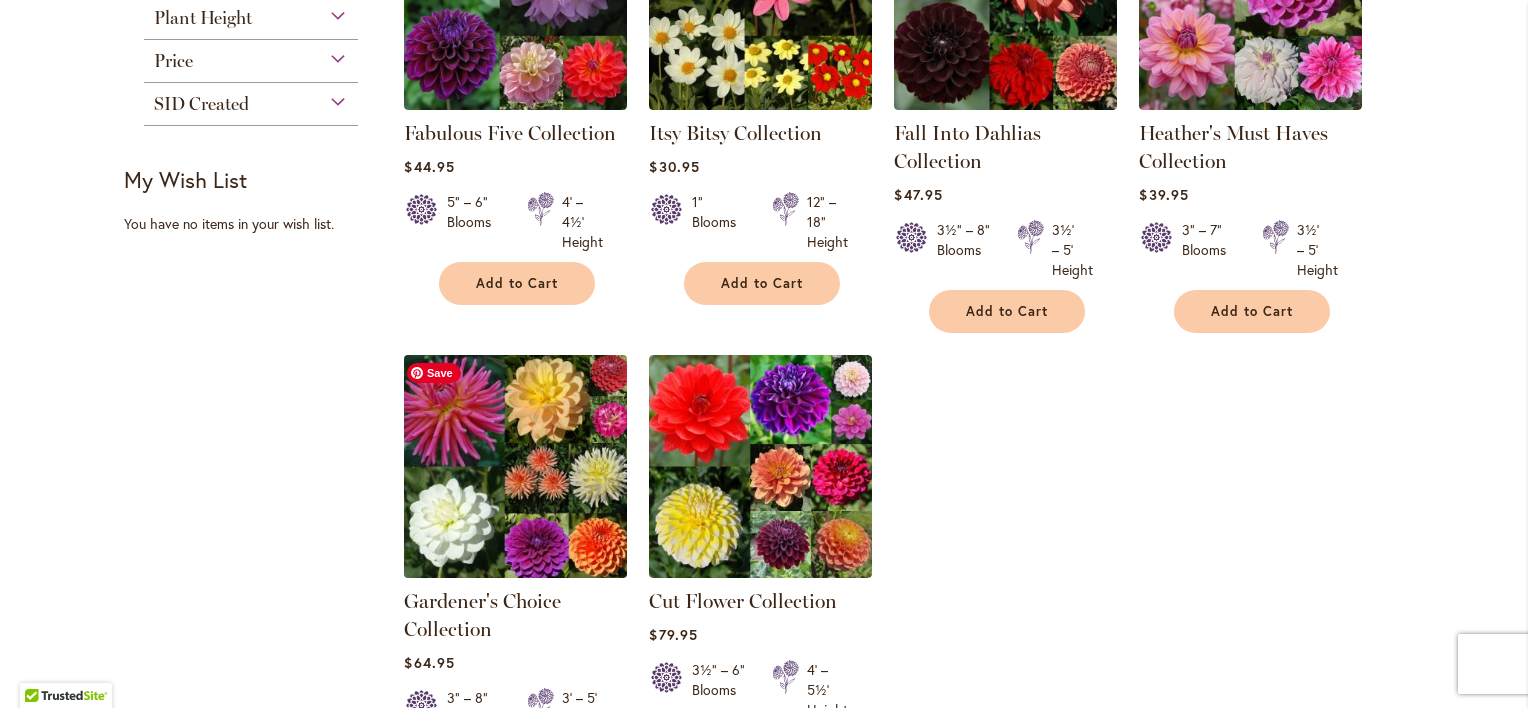 click at bounding box center [516, 466] 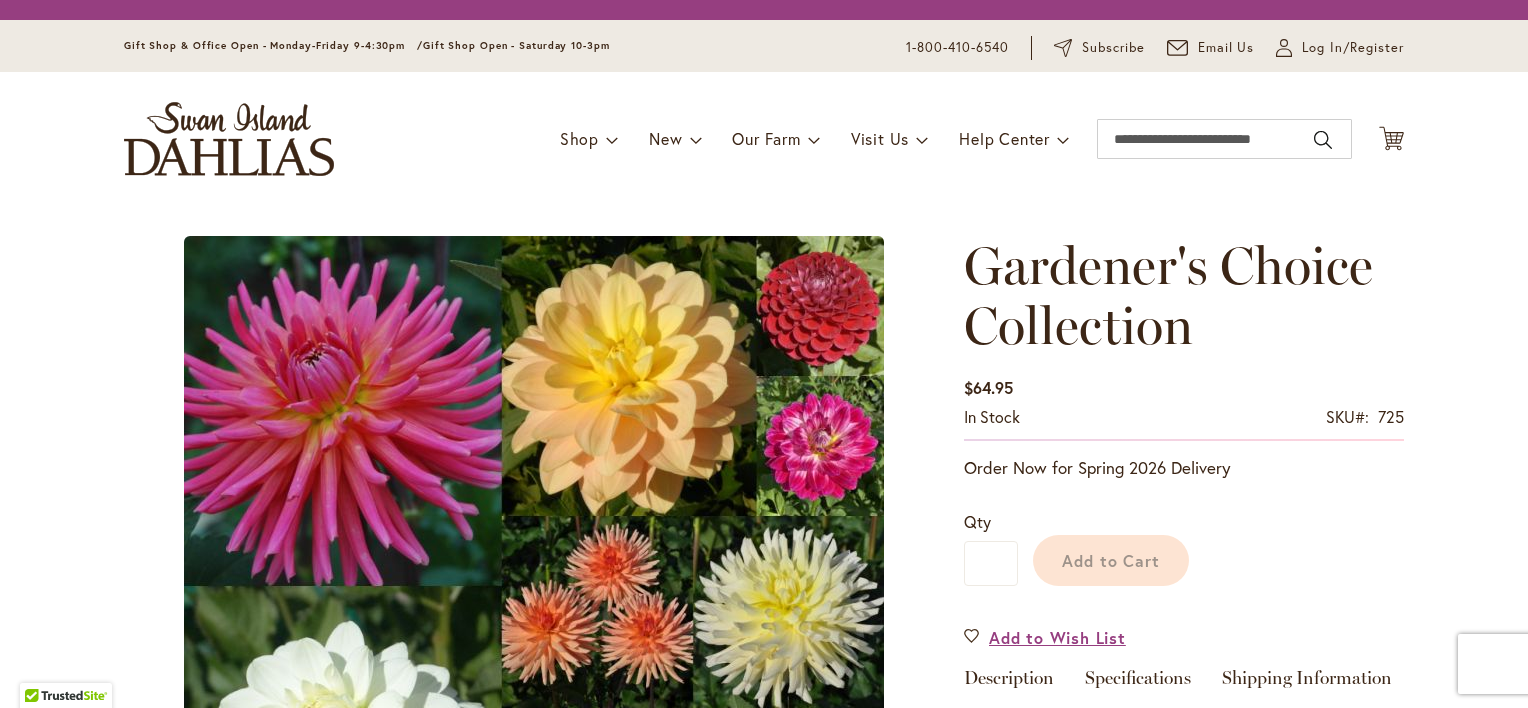 scroll, scrollTop: 0, scrollLeft: 0, axis: both 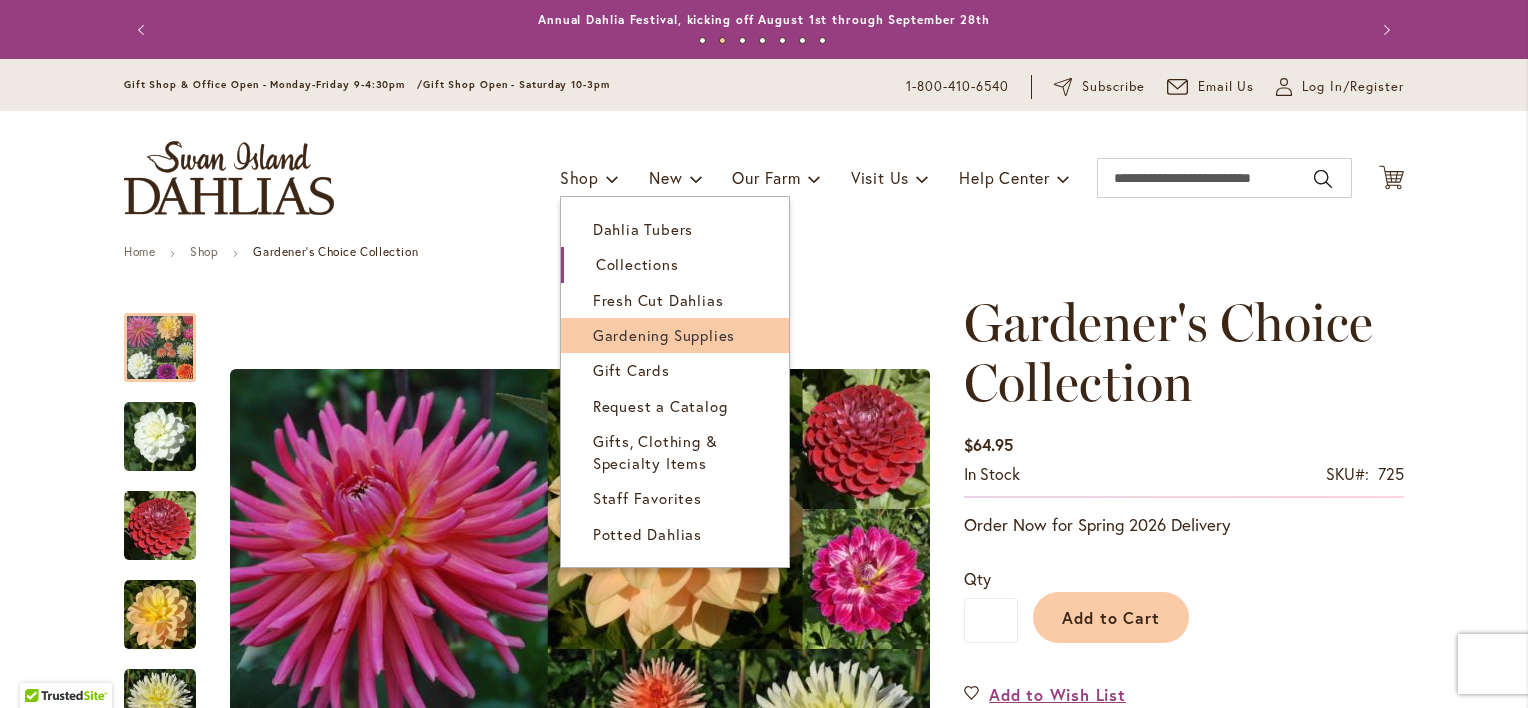 click on "Gardening Supplies" at bounding box center (675, 335) 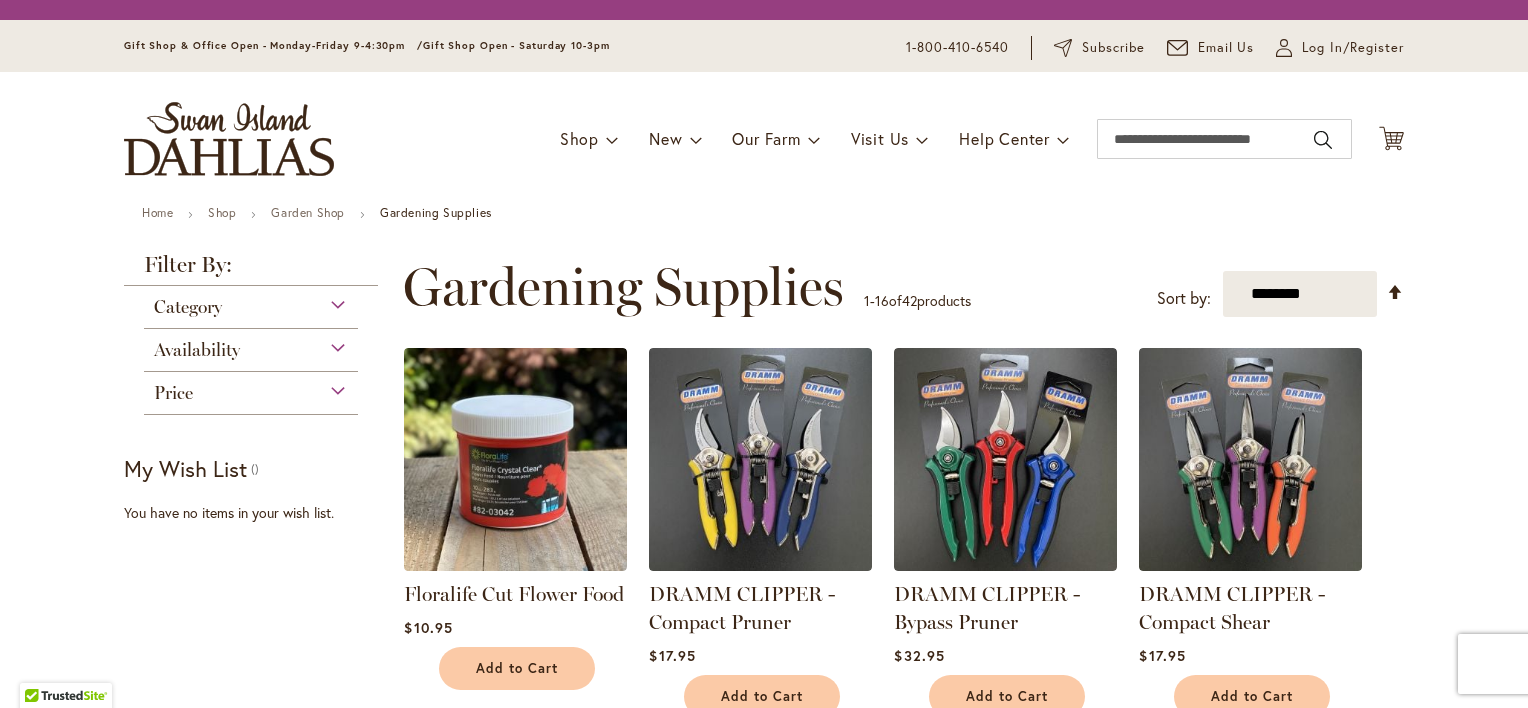 scroll, scrollTop: 0, scrollLeft: 0, axis: both 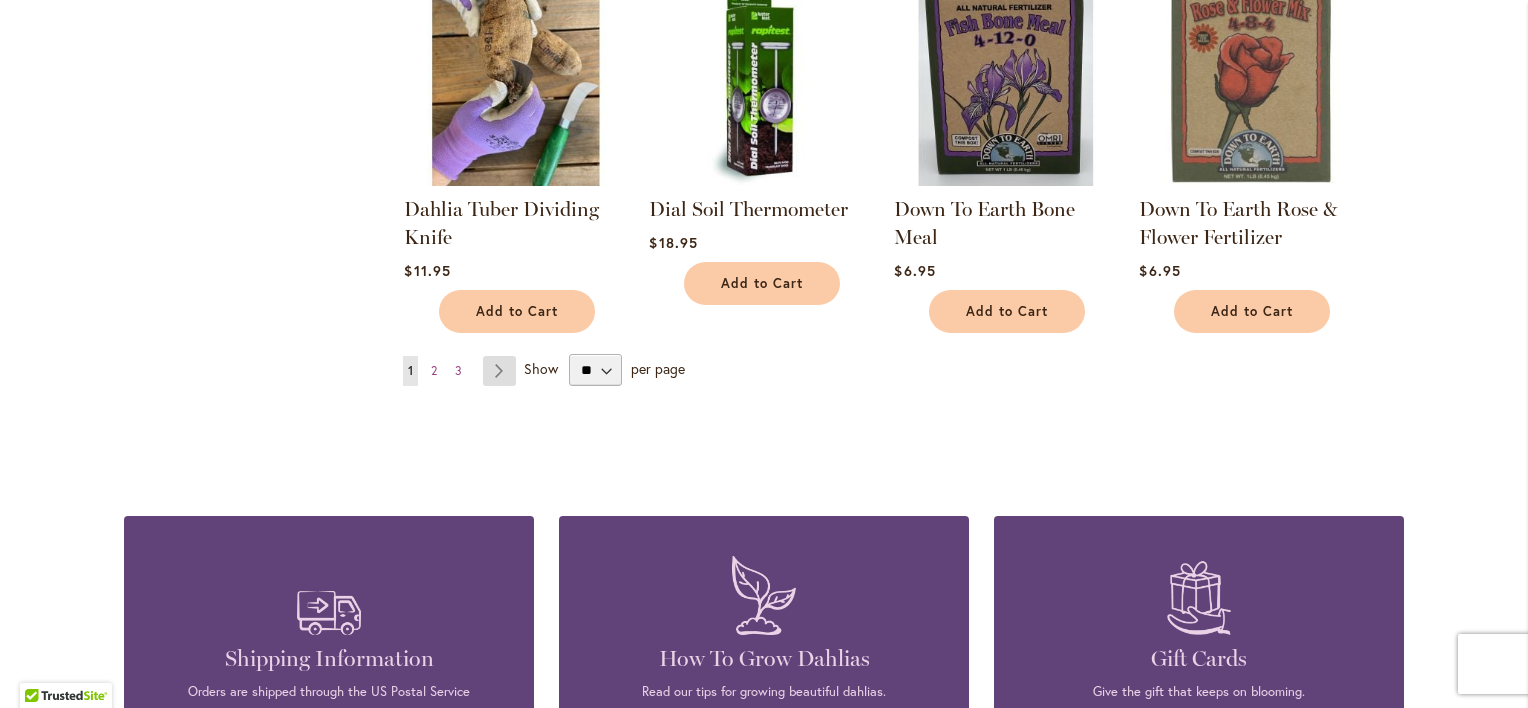 click on "Page
Next" at bounding box center (499, 371) 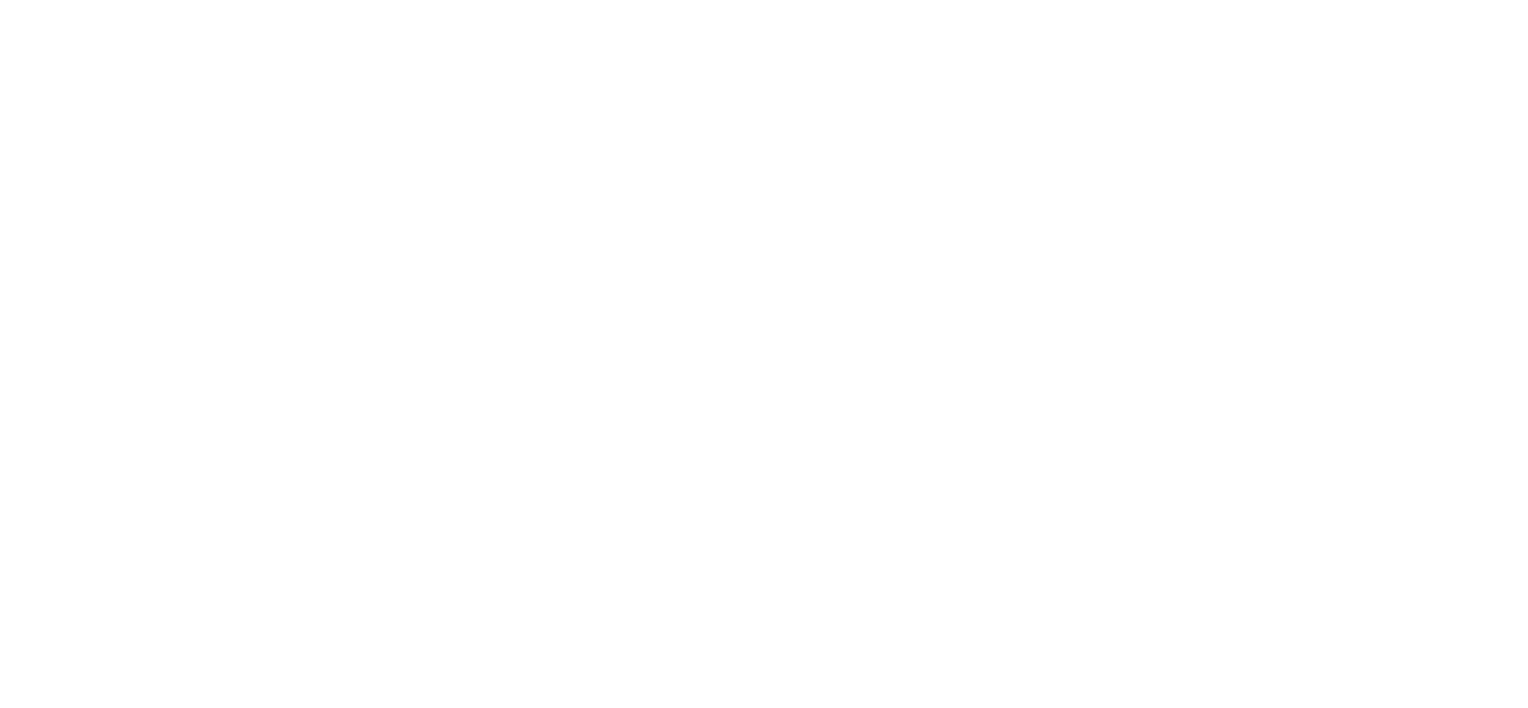 scroll, scrollTop: 0, scrollLeft: 0, axis: both 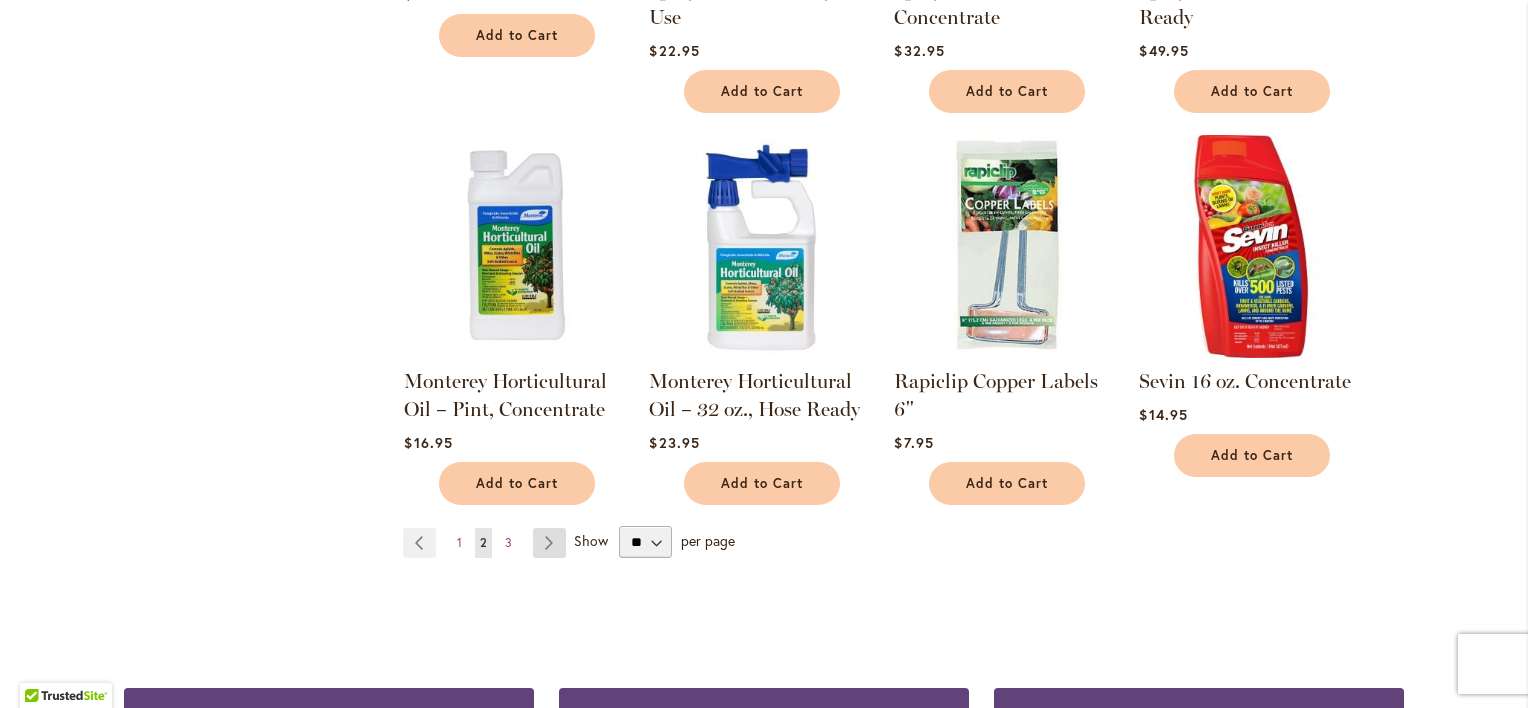 click on "Page
Next" at bounding box center (549, 543) 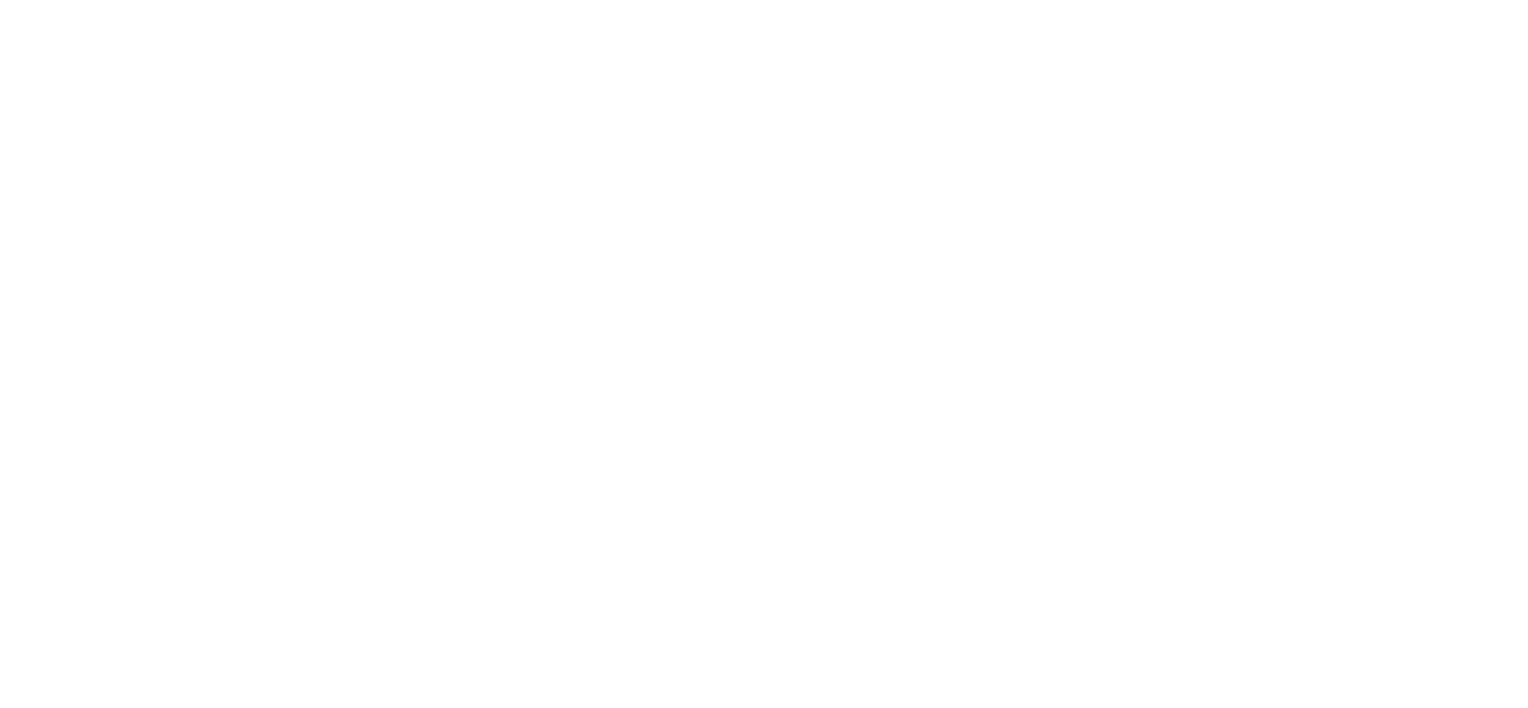 scroll, scrollTop: 0, scrollLeft: 0, axis: both 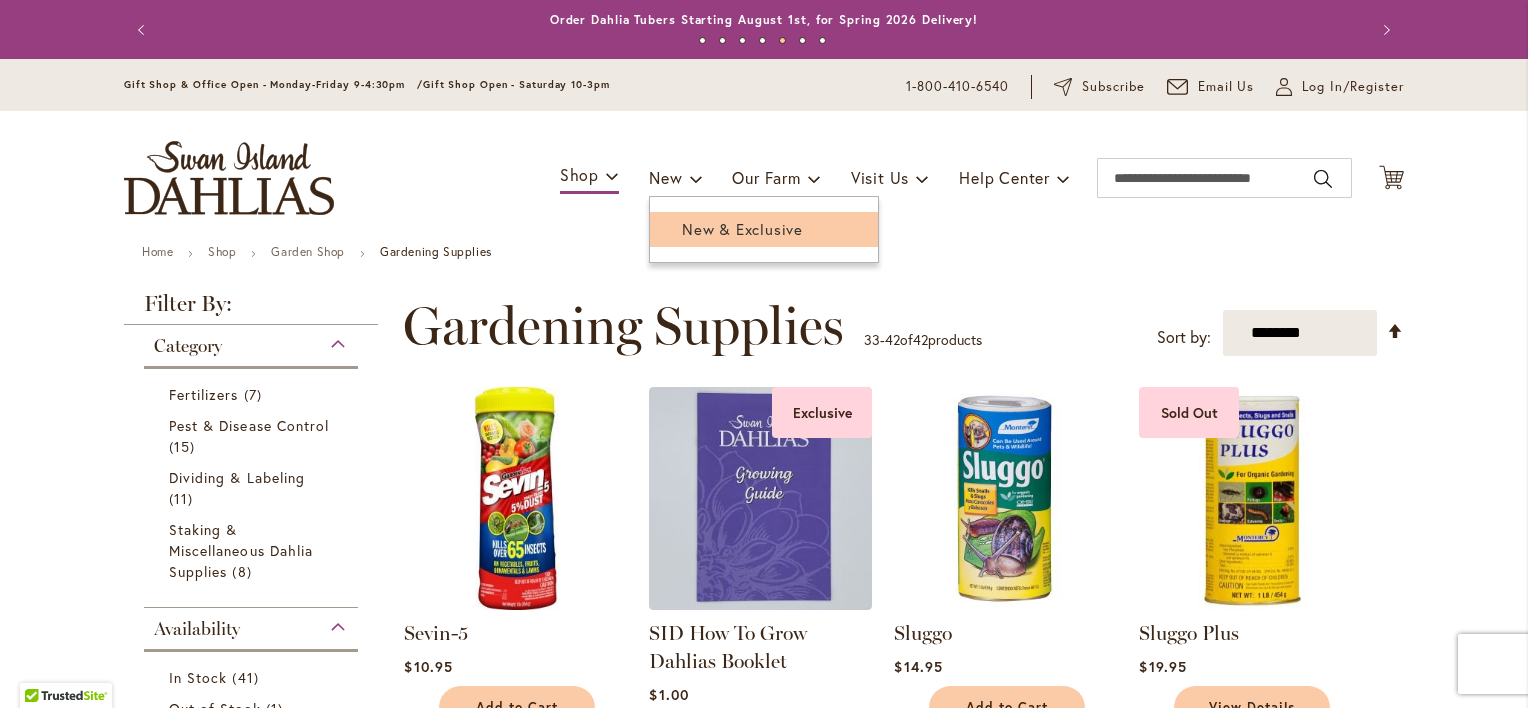 click on "New & Exclusive" at bounding box center (742, 229) 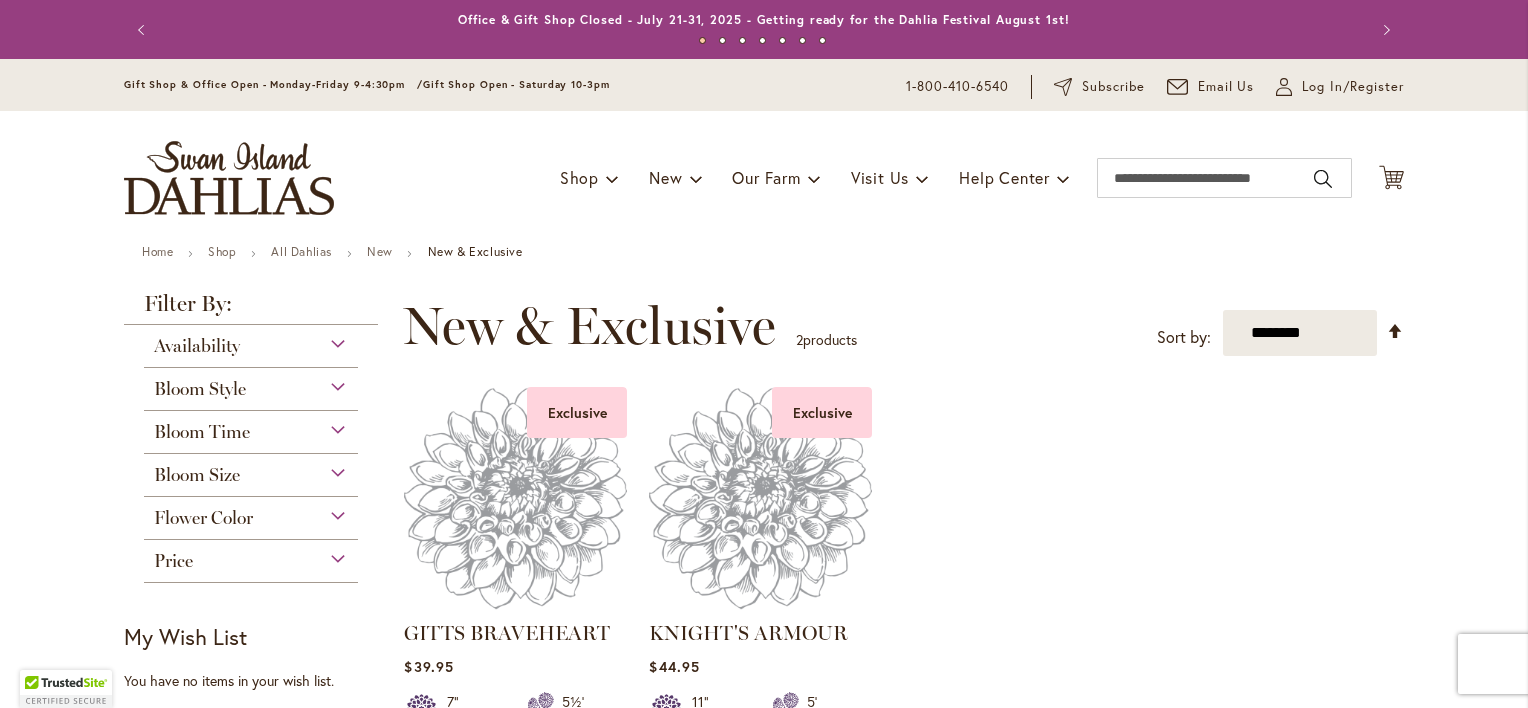 scroll, scrollTop: 0, scrollLeft: 0, axis: both 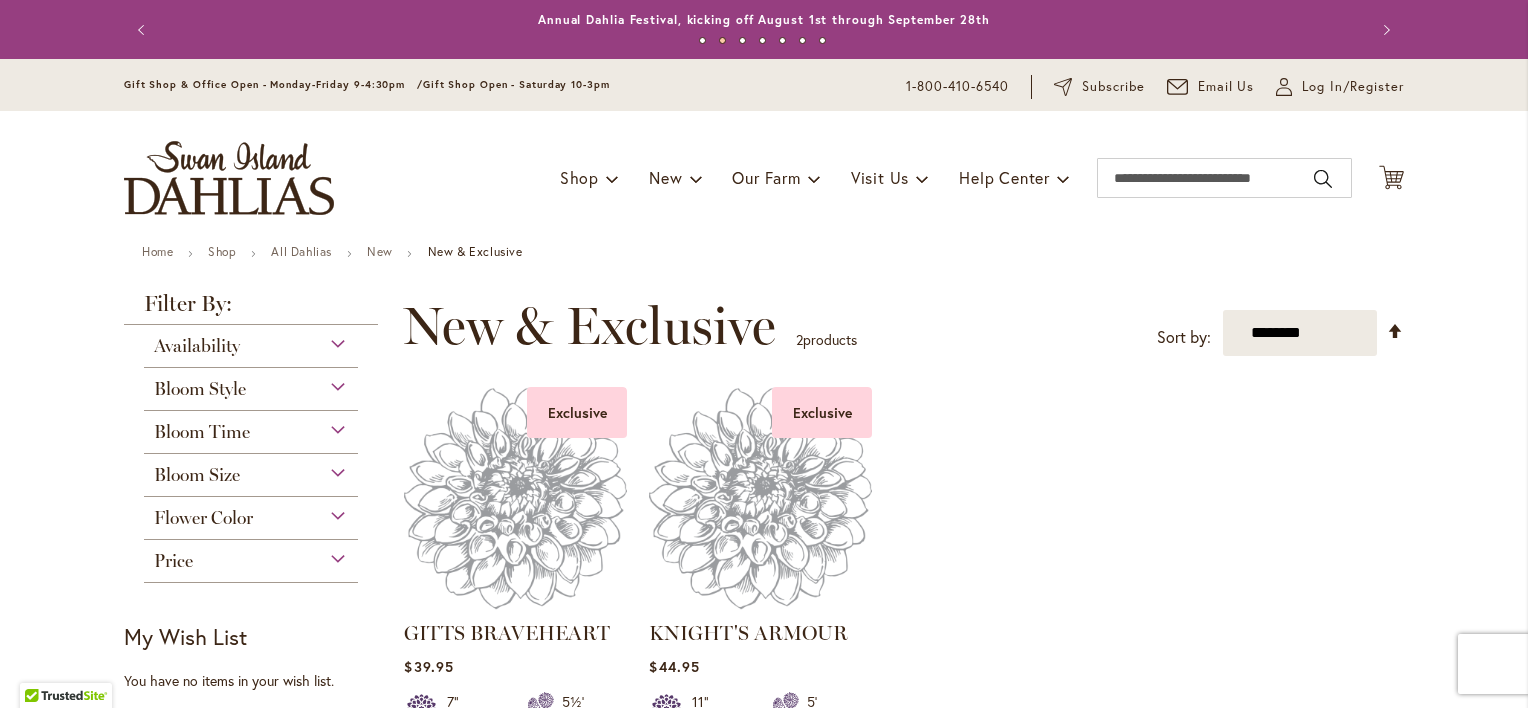 click on "Availability" at bounding box center (251, 341) 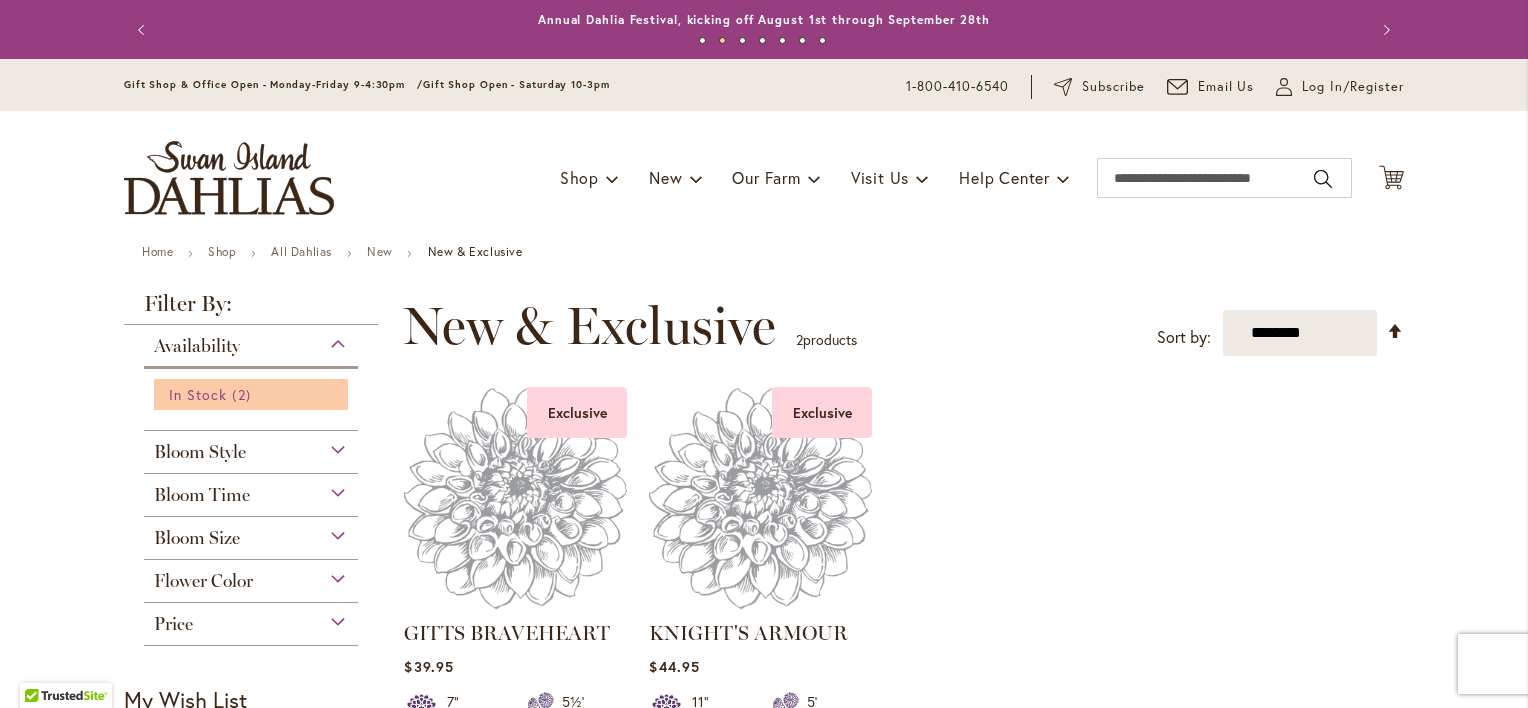 click on "In Stock" at bounding box center [198, 394] 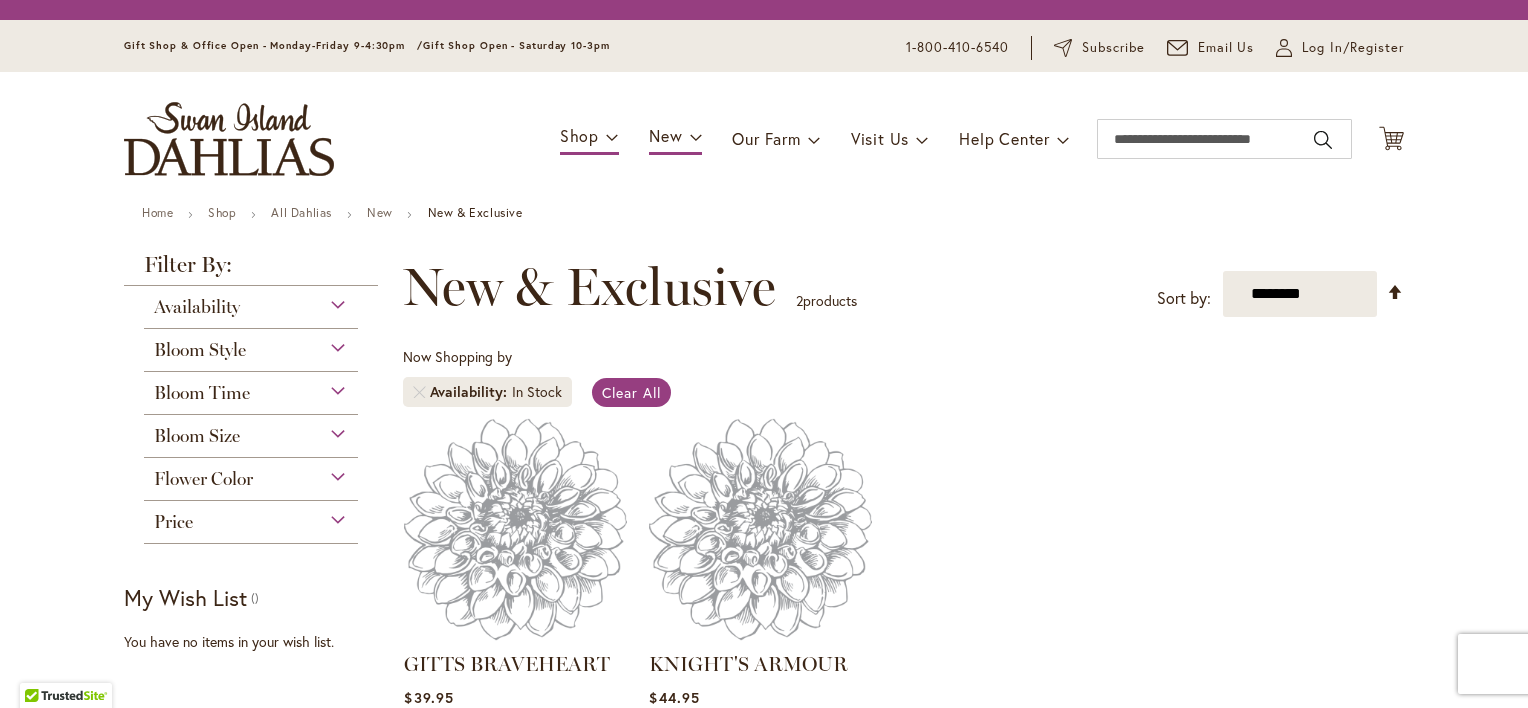 scroll, scrollTop: 0, scrollLeft: 0, axis: both 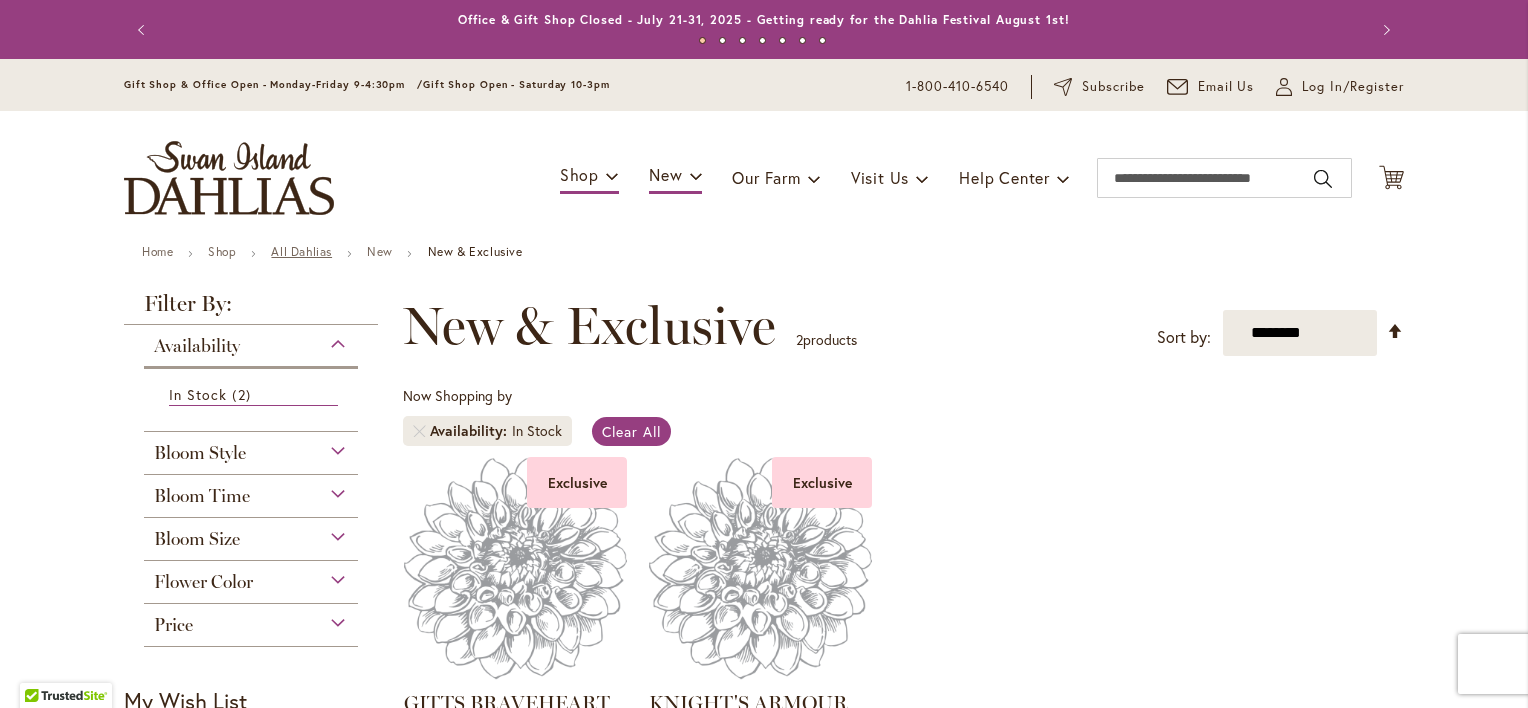 click on "All Dahlias" at bounding box center [301, 251] 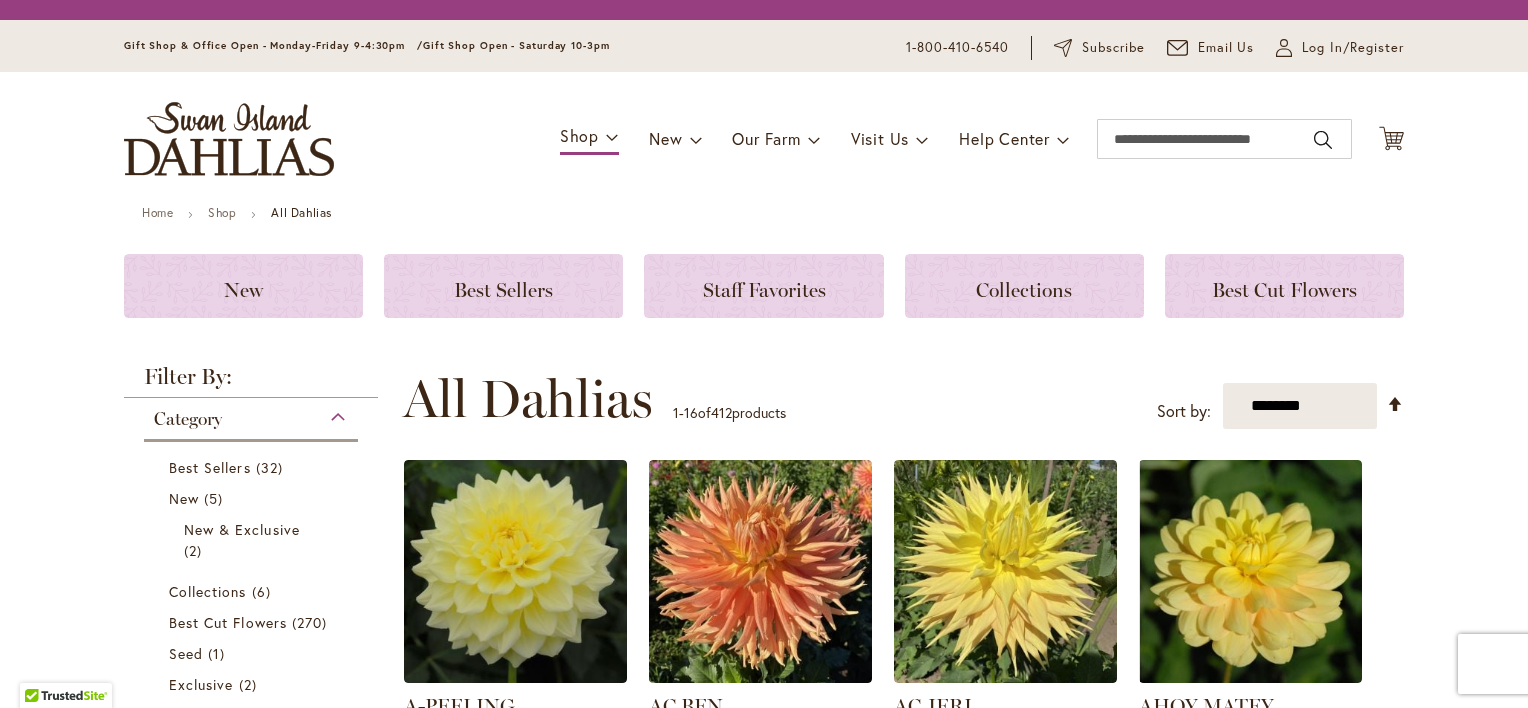 scroll, scrollTop: 0, scrollLeft: 0, axis: both 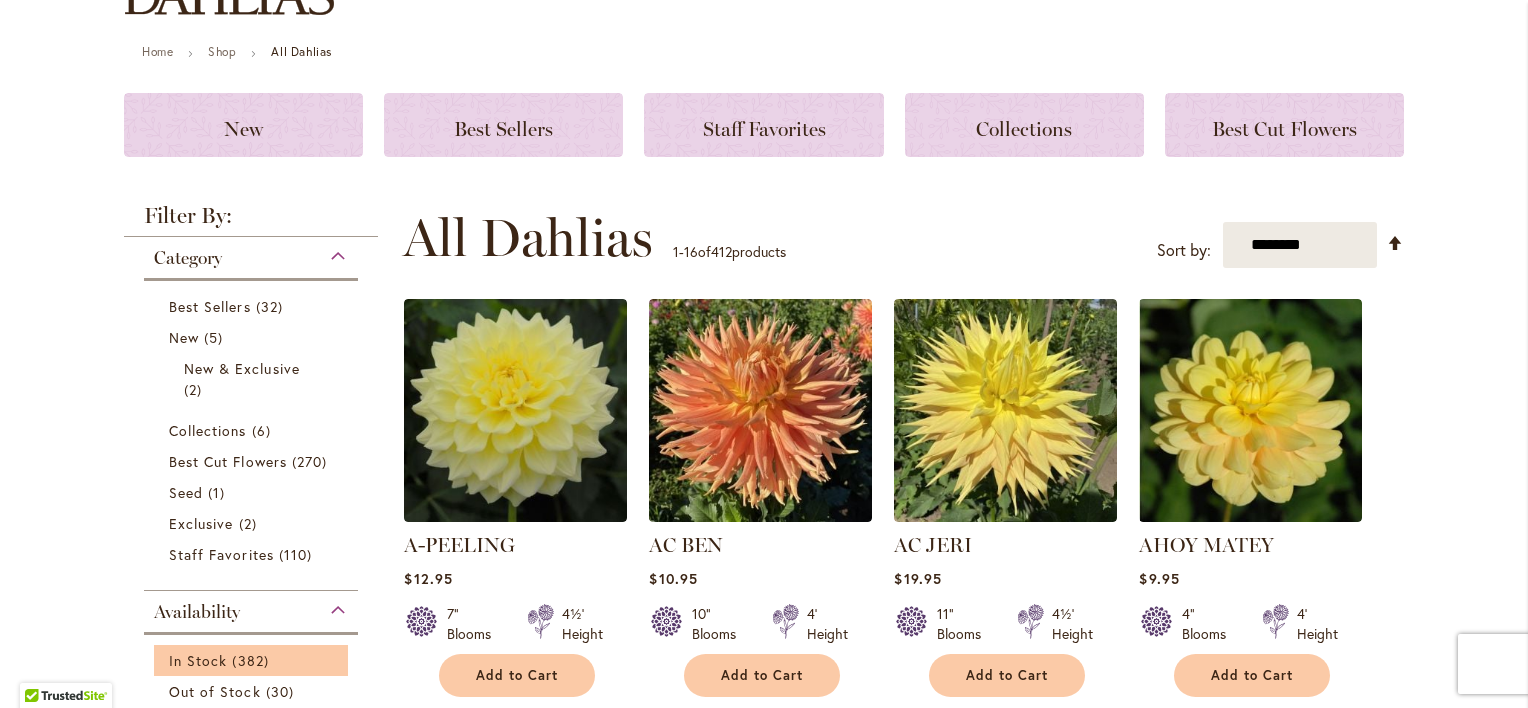 click on "In Stock
382
items" at bounding box center (251, 660) 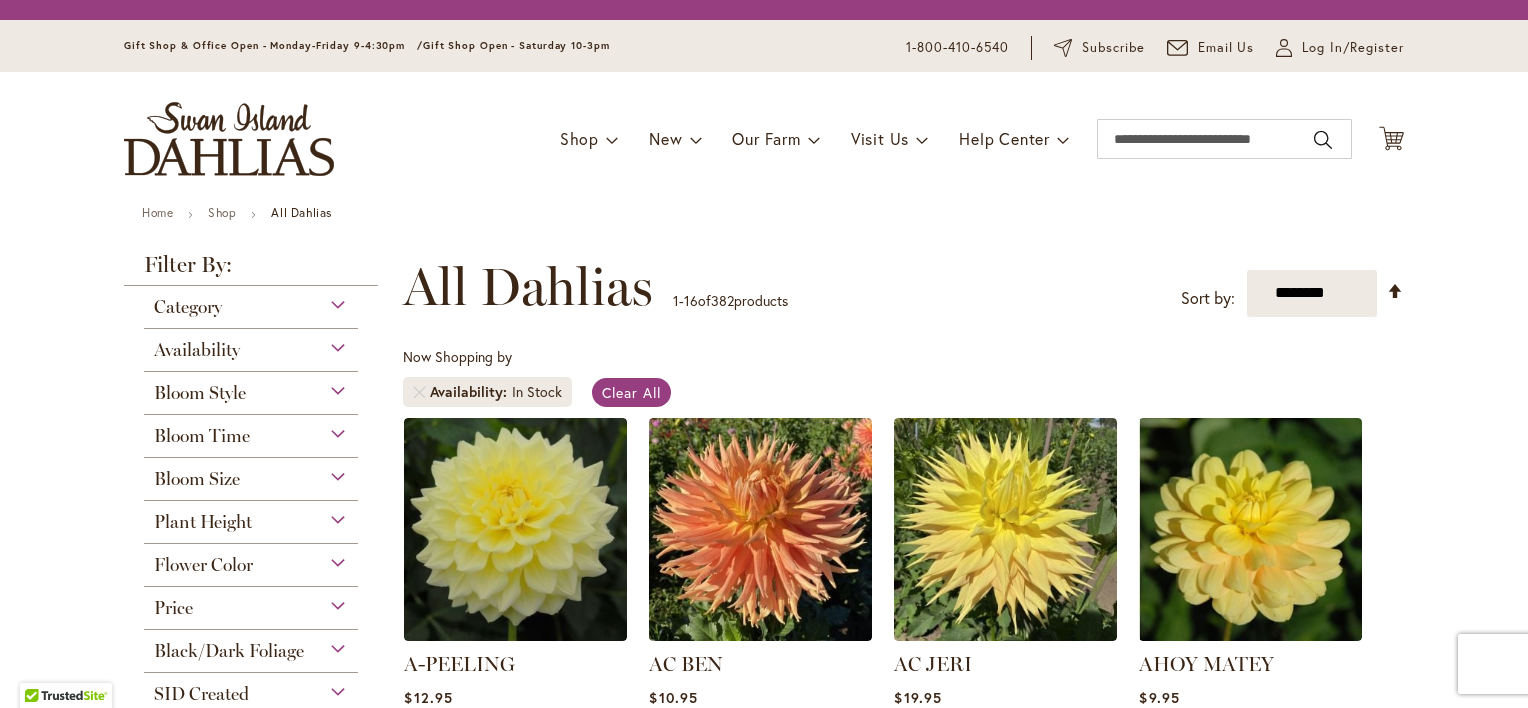 scroll, scrollTop: 0, scrollLeft: 0, axis: both 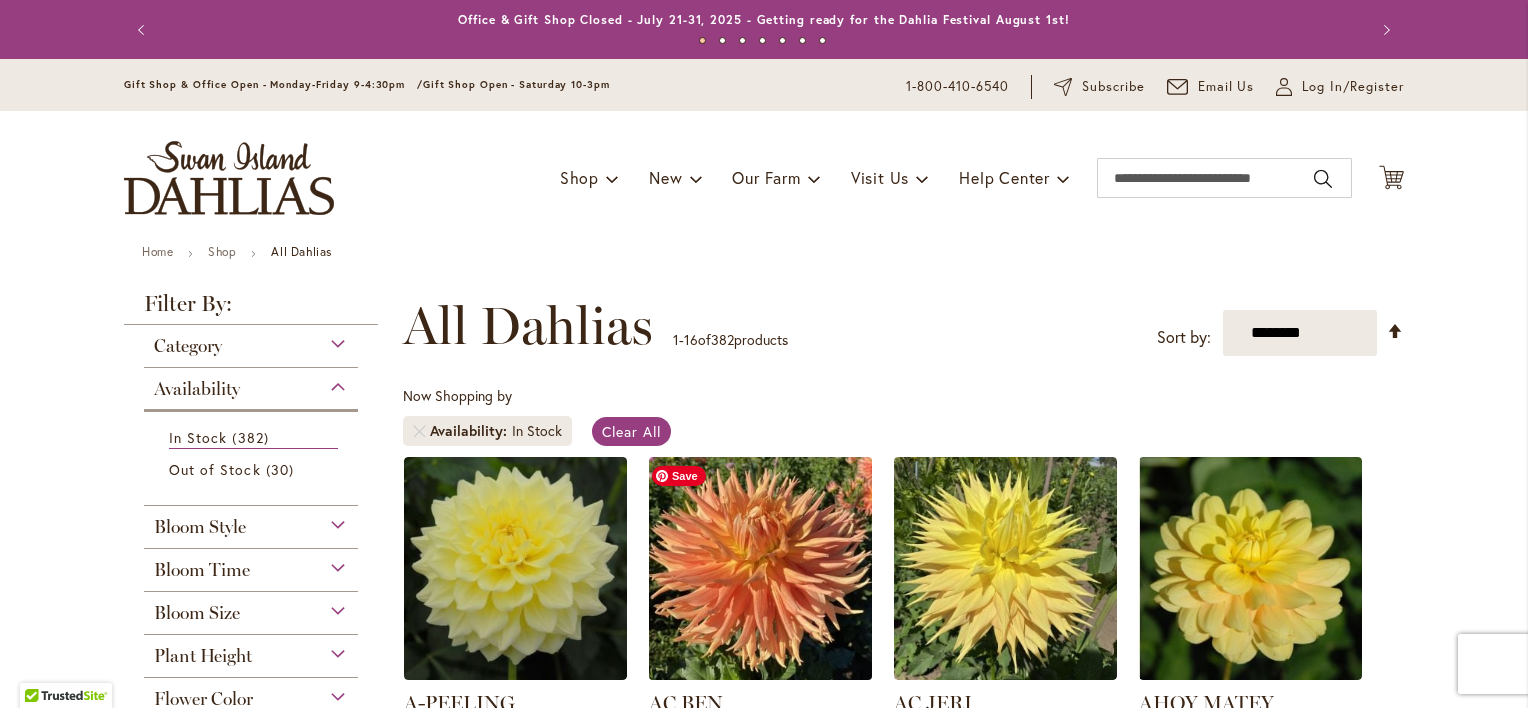 click at bounding box center (761, 568) 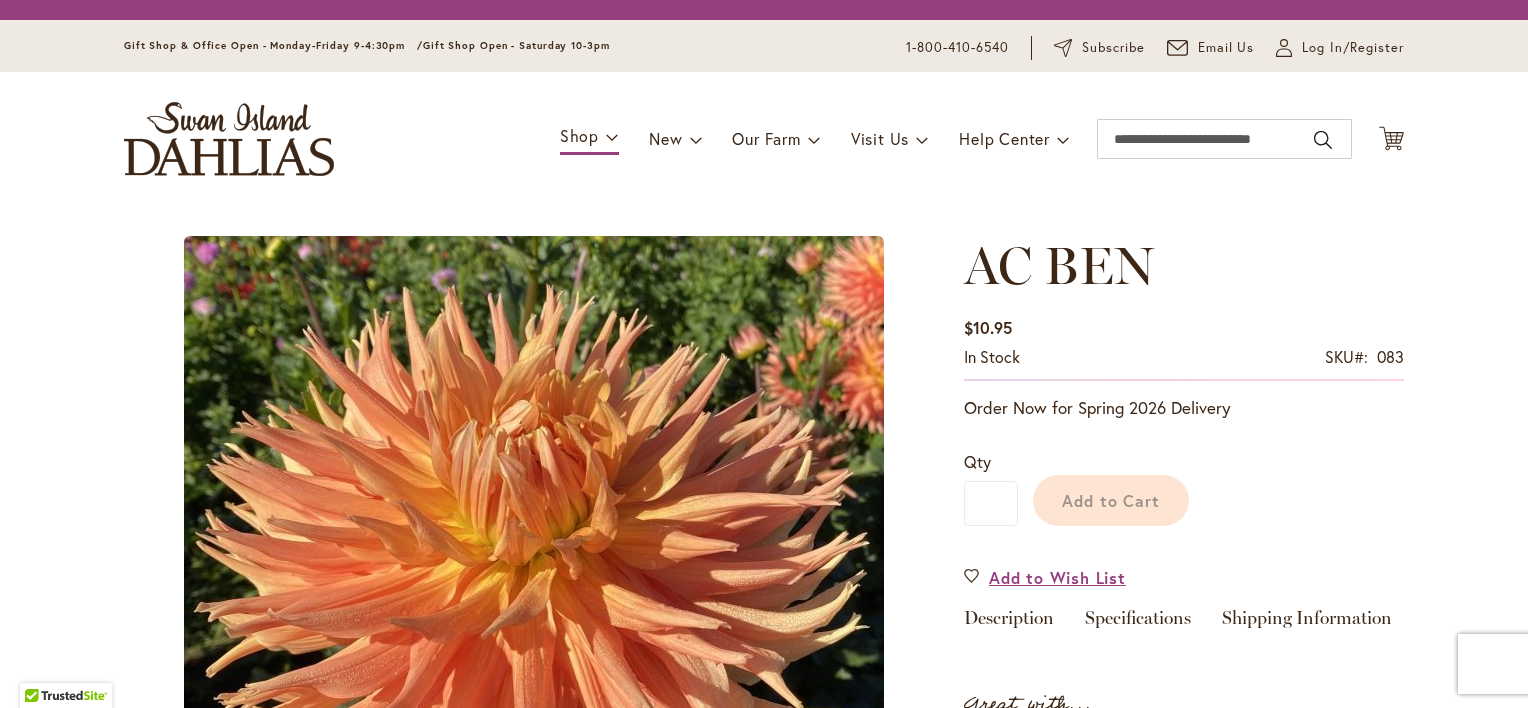 scroll, scrollTop: 0, scrollLeft: 0, axis: both 